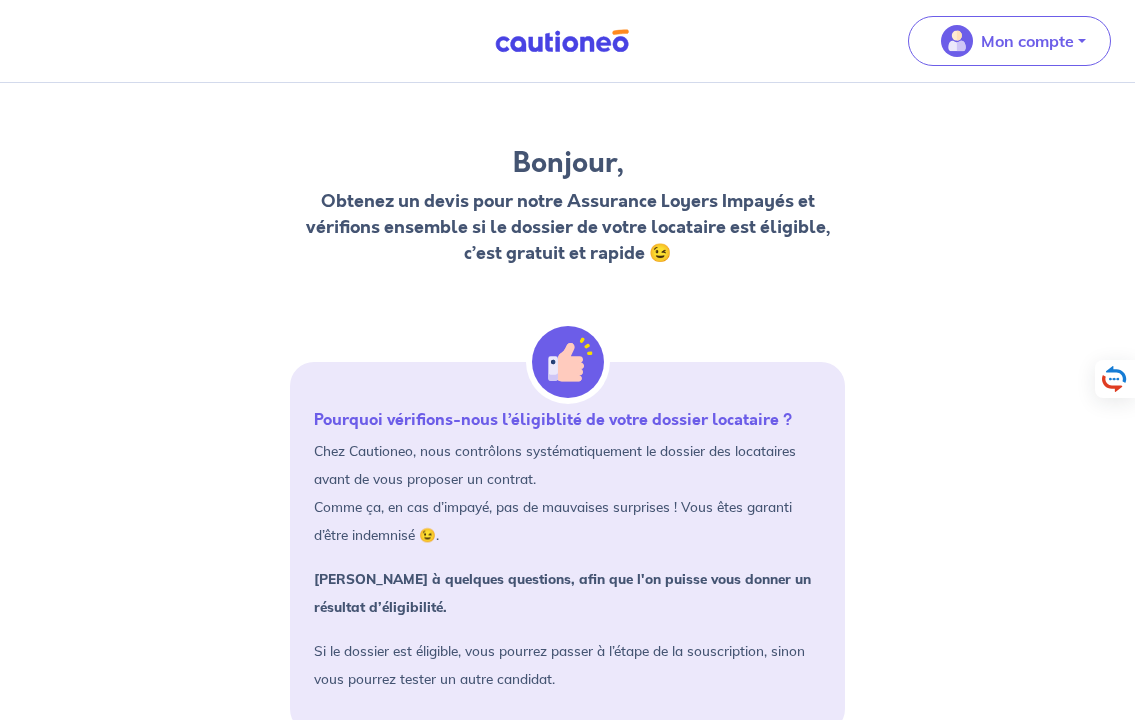 scroll, scrollTop: 0, scrollLeft: 0, axis: both 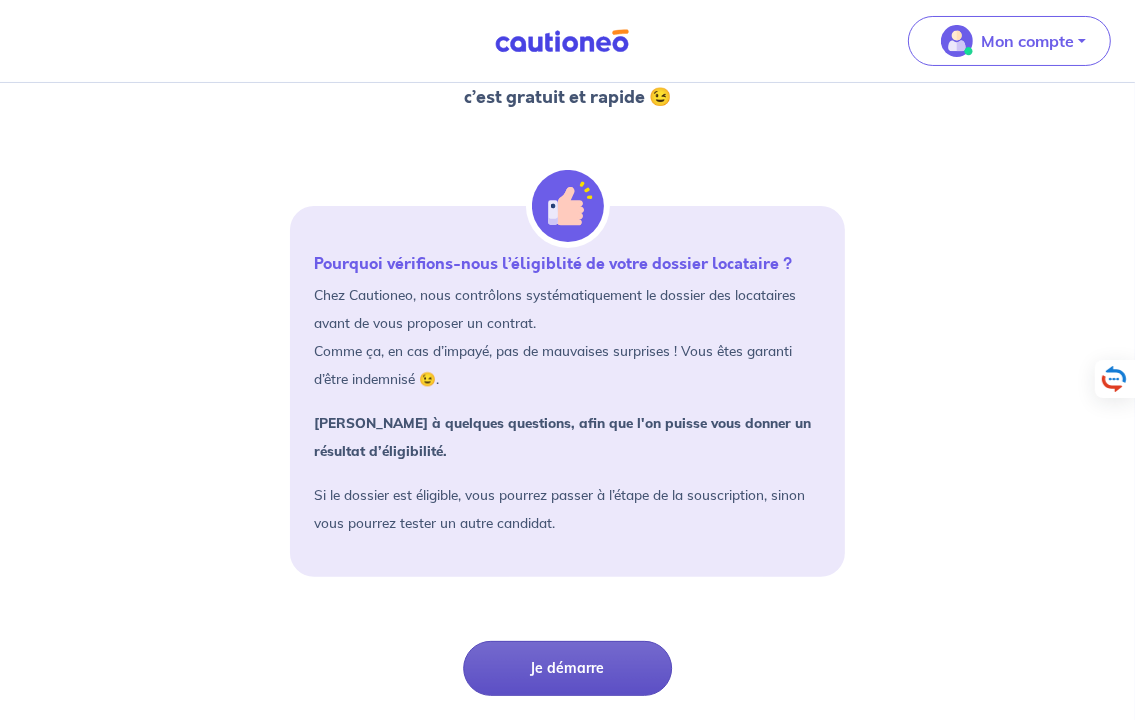 click on "Je démarre" at bounding box center (567, 668) 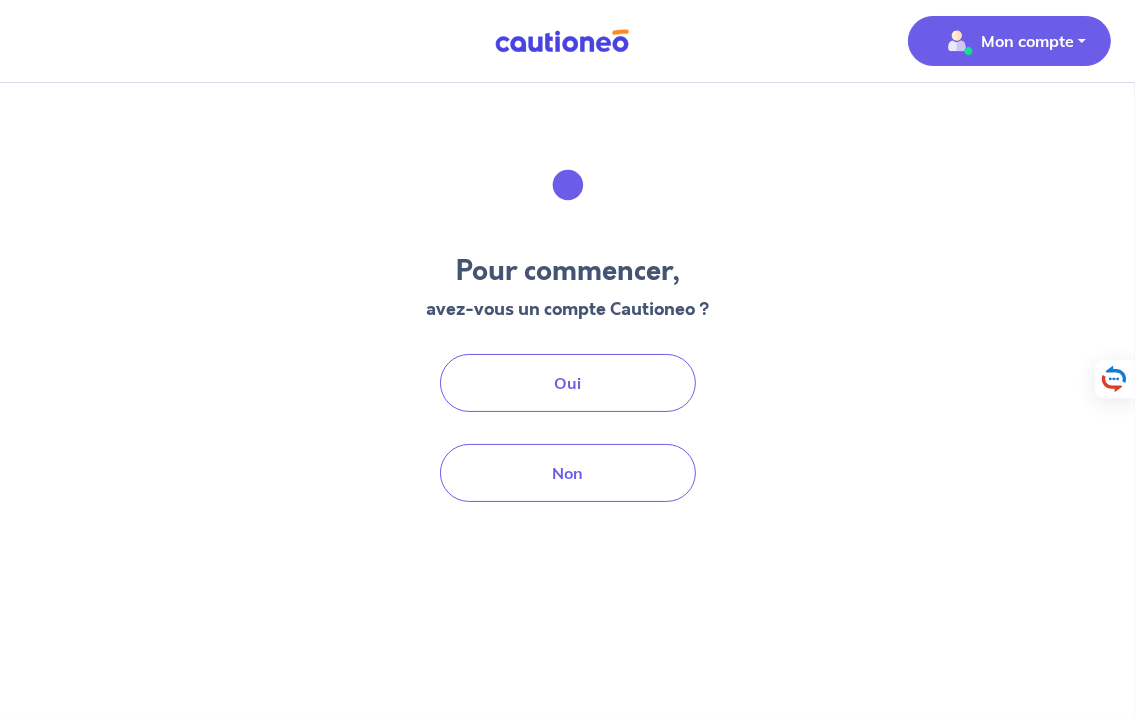 scroll, scrollTop: 0, scrollLeft: 0, axis: both 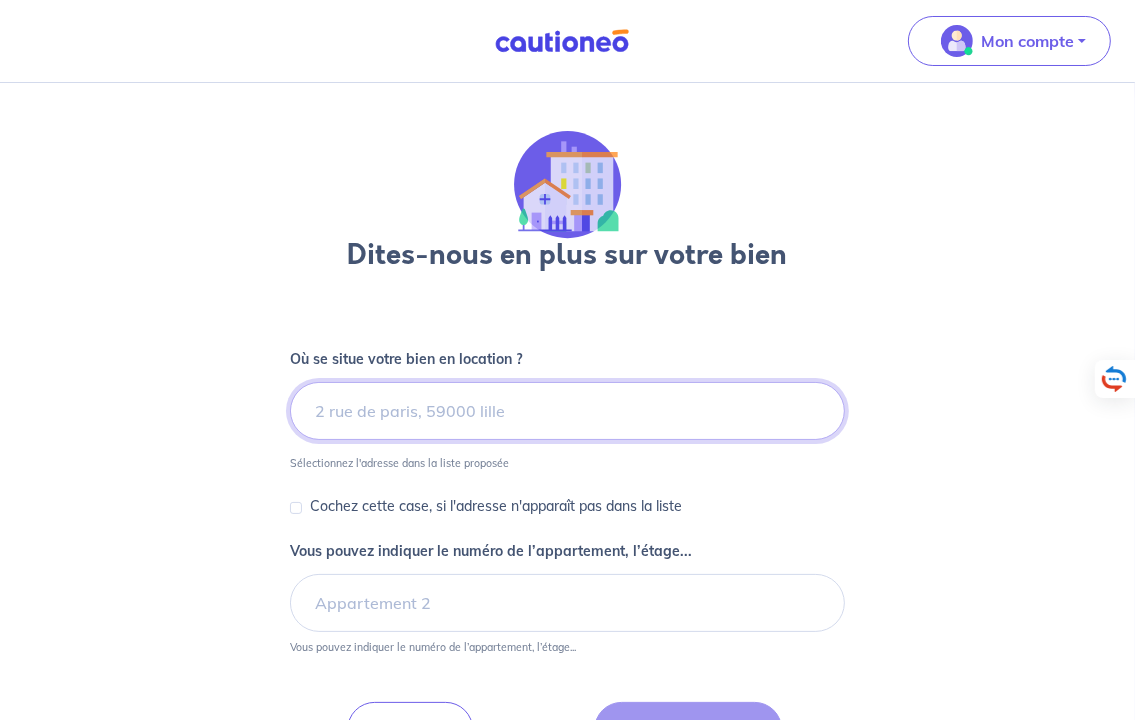 click at bounding box center [568, 411] 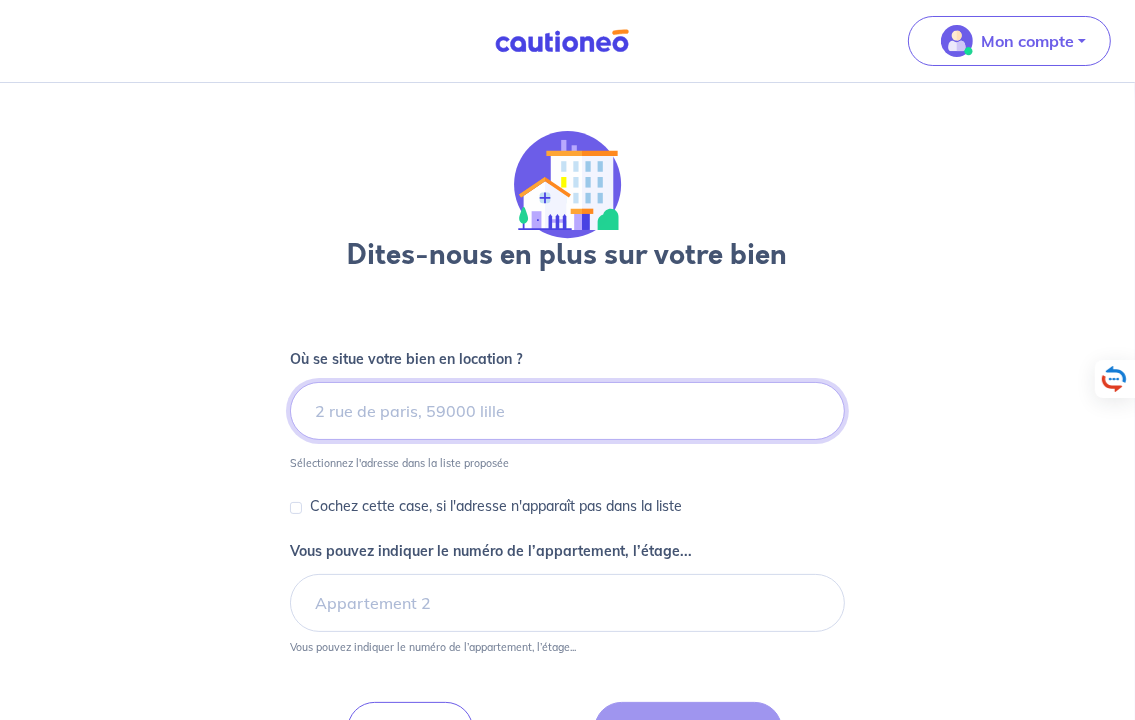 drag, startPoint x: 386, startPoint y: 420, endPoint x: 376, endPoint y: 407, distance: 16.40122 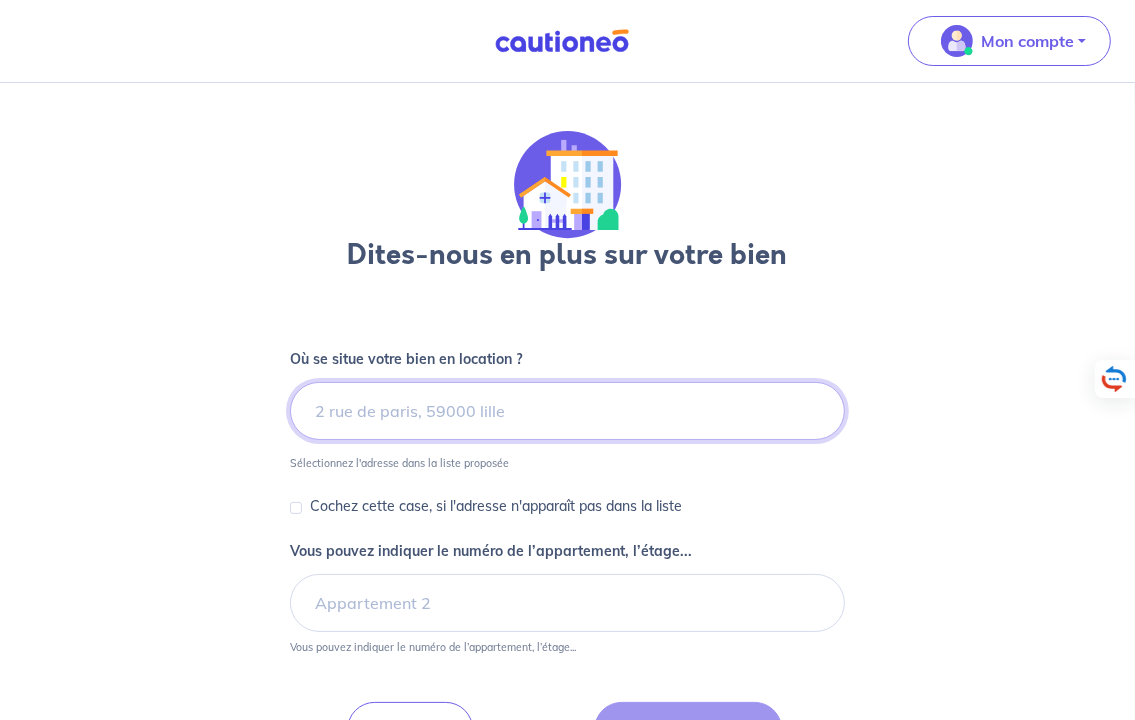 click at bounding box center [568, 411] 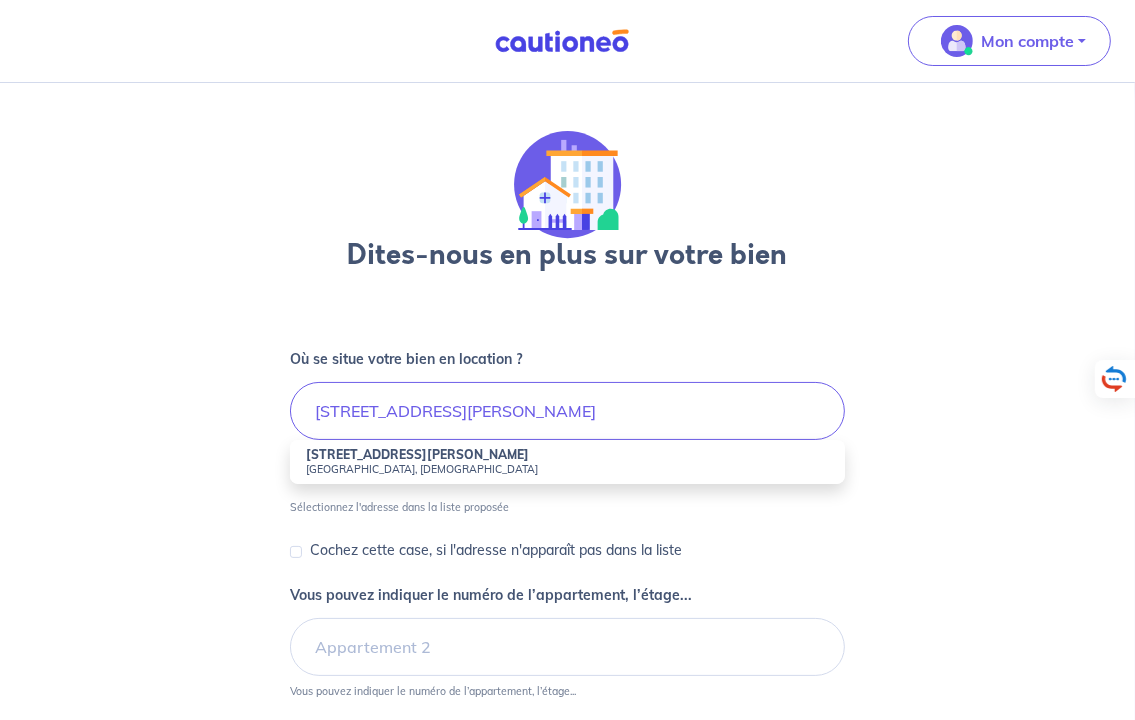 click on "[STREET_ADDRESS][PERSON_NAME]" at bounding box center (417, 454) 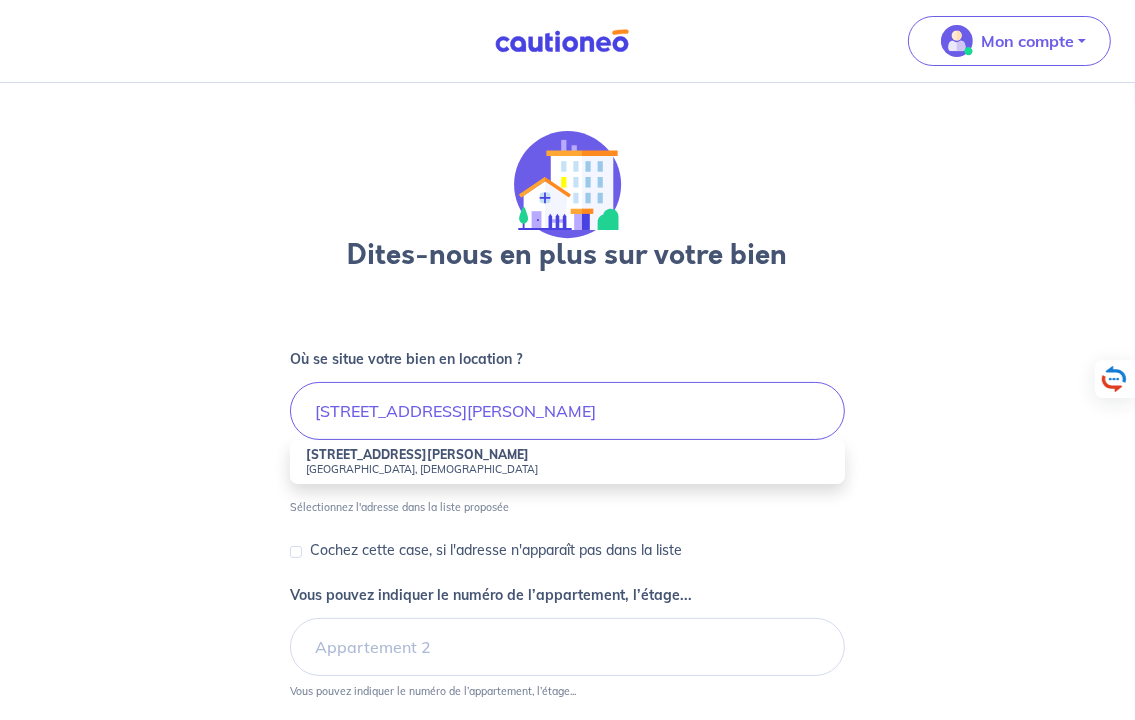 type on "[STREET_ADDRESS][PERSON_NAME][DEMOGRAPHIC_DATA]" 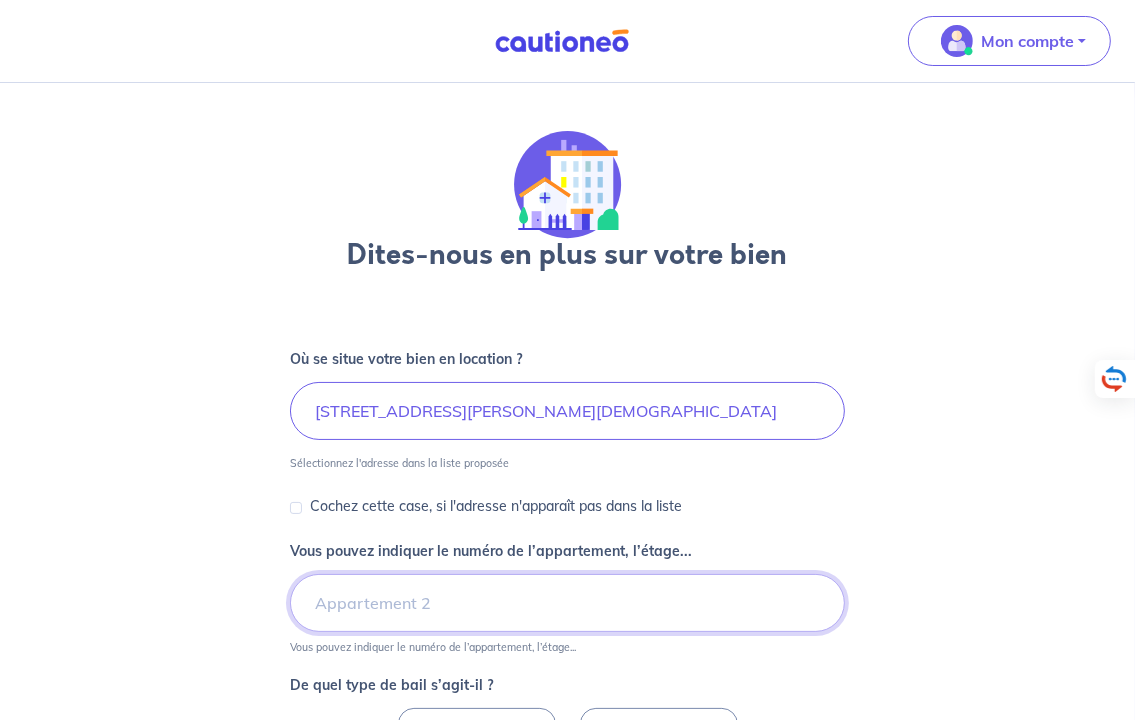click on "Vous pouvez indiquer le numéro de l’appartement, l’étage..." at bounding box center (568, 603) 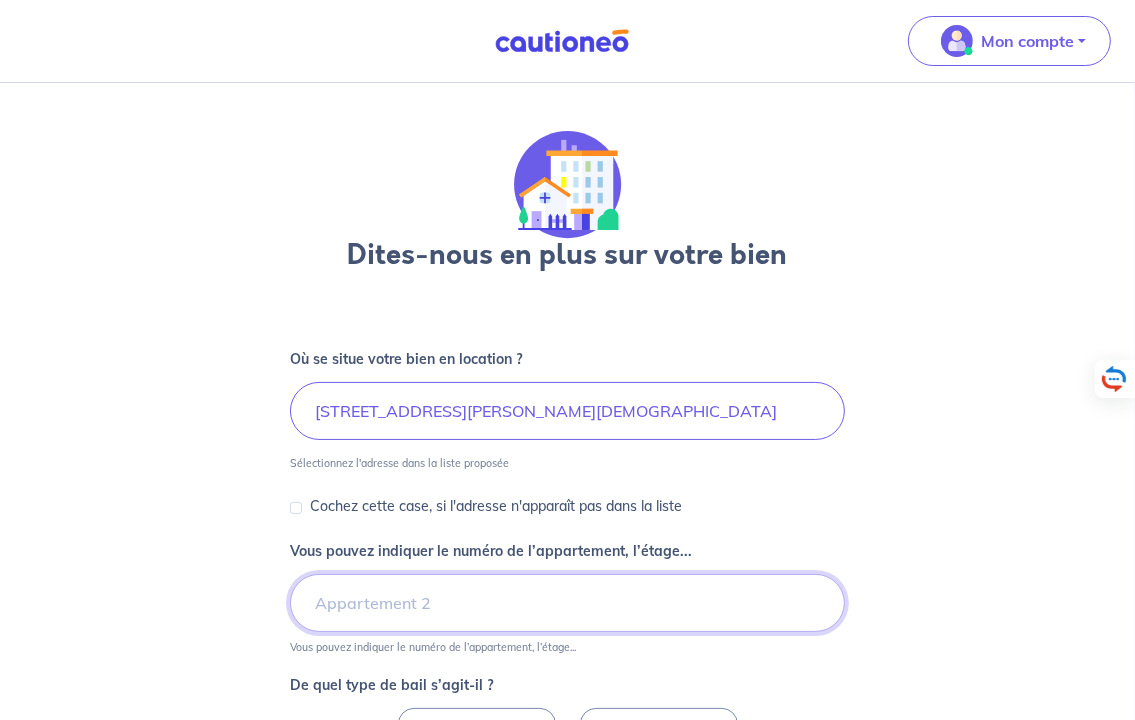 type on "N° 94 9 EME ETAGE" 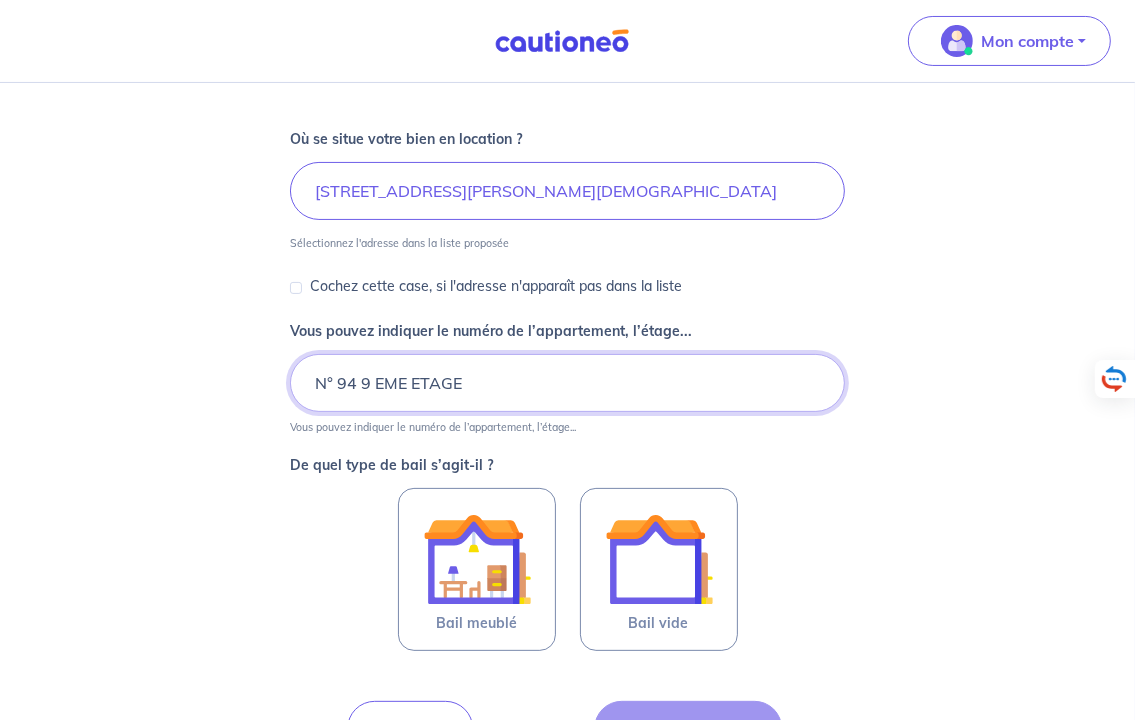 scroll, scrollTop: 229, scrollLeft: 0, axis: vertical 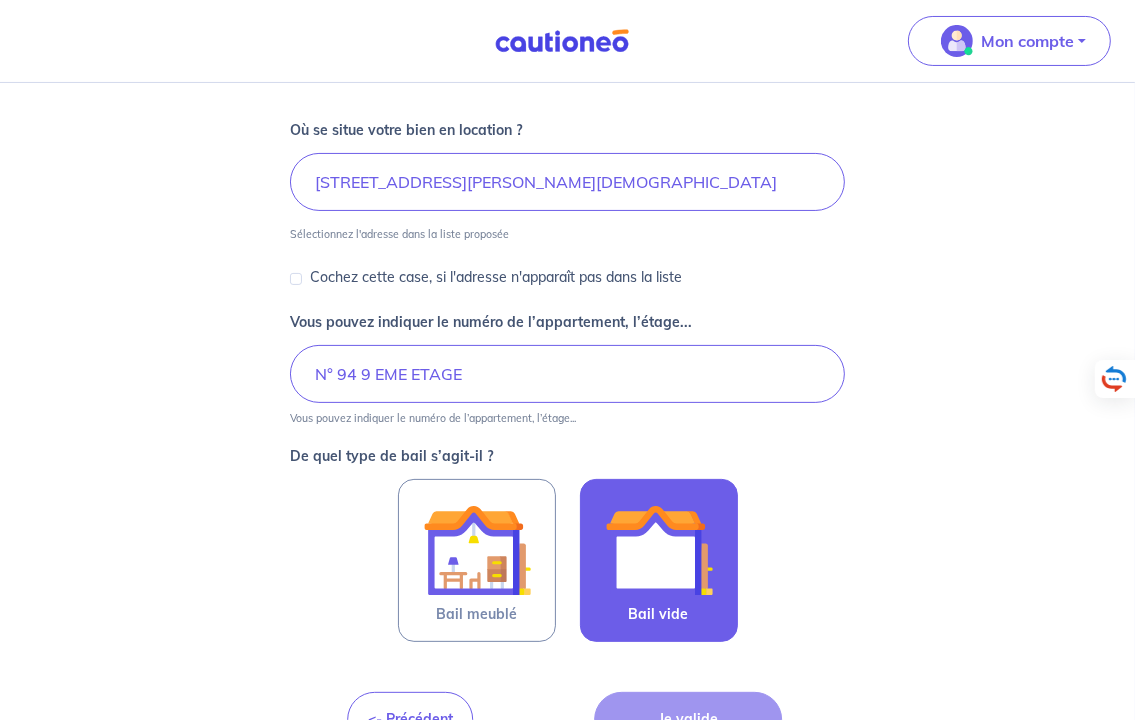 click at bounding box center [659, 550] 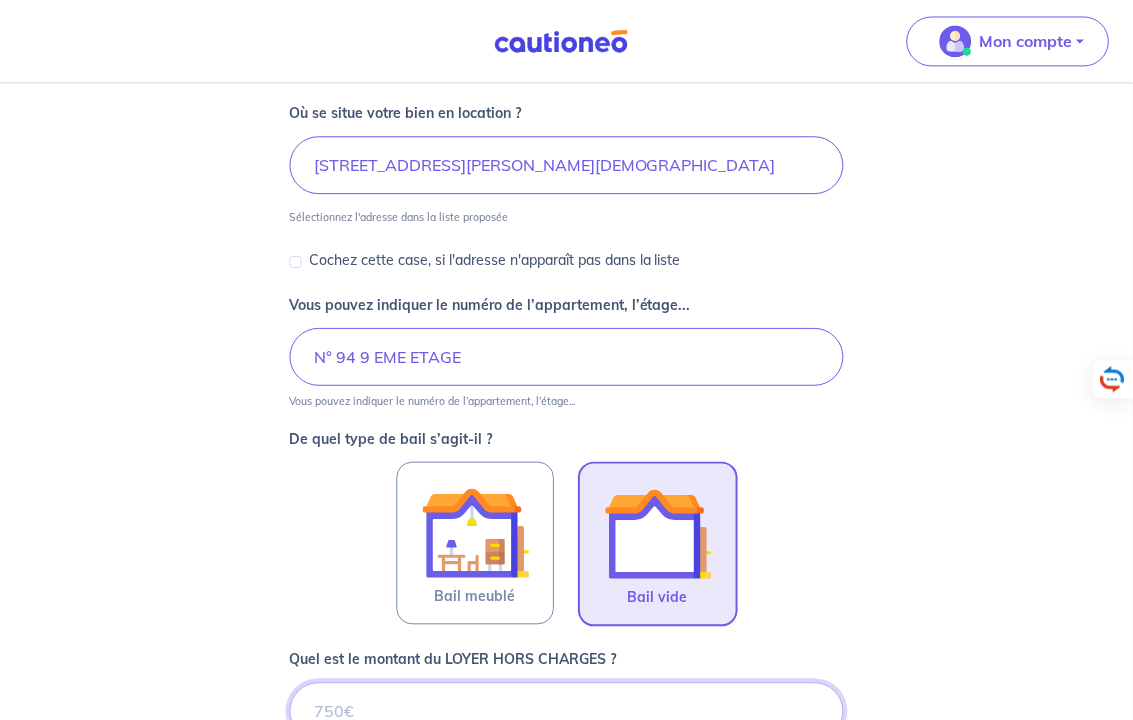 scroll, scrollTop: 712, scrollLeft: 0, axis: vertical 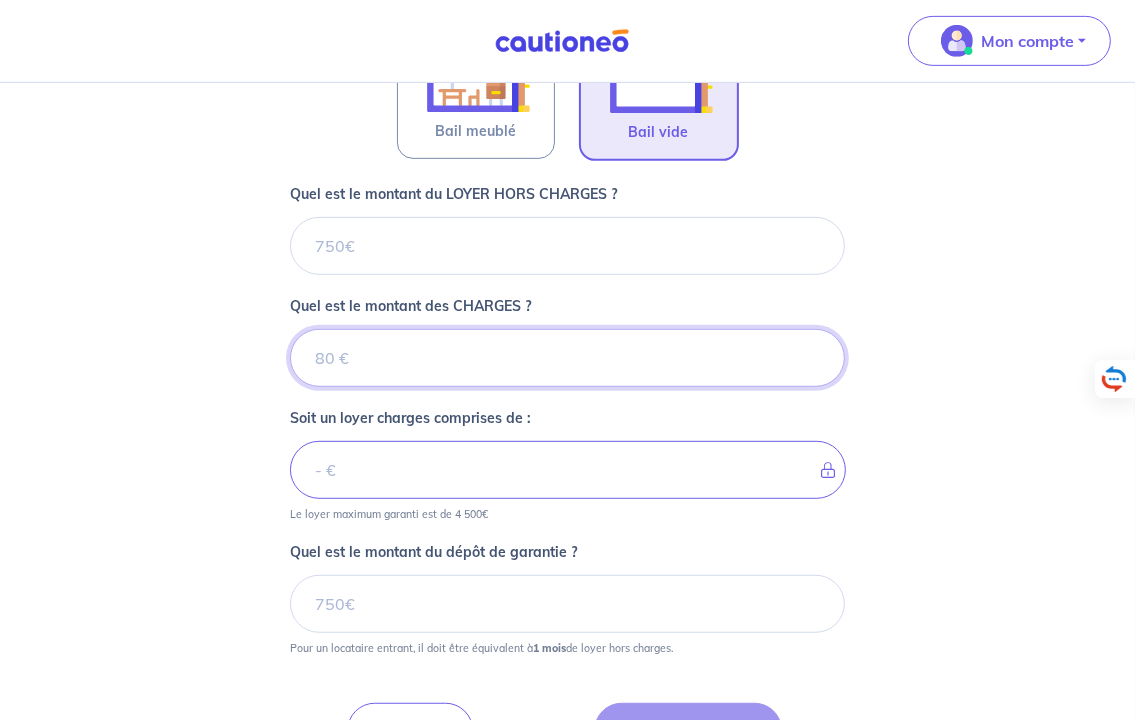 click on "Quel est le montant des CHARGES ?" at bounding box center [568, 358] 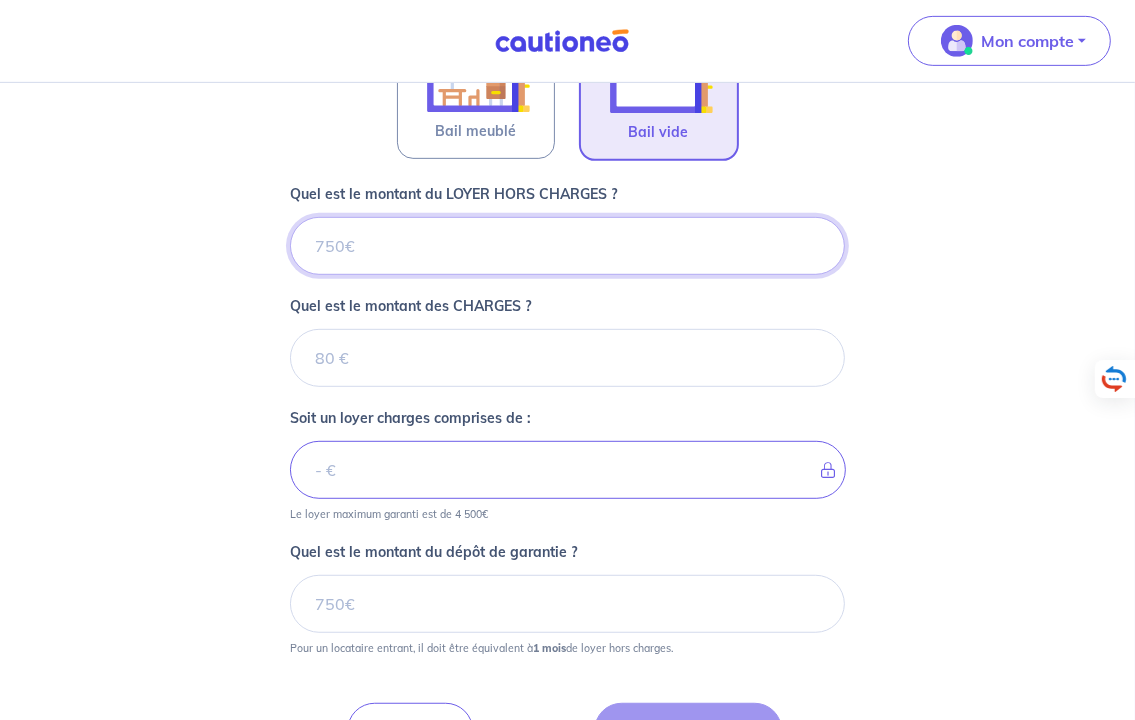 click on "Quel est le montant du LOYER HORS CHARGES ?" at bounding box center (568, 246) 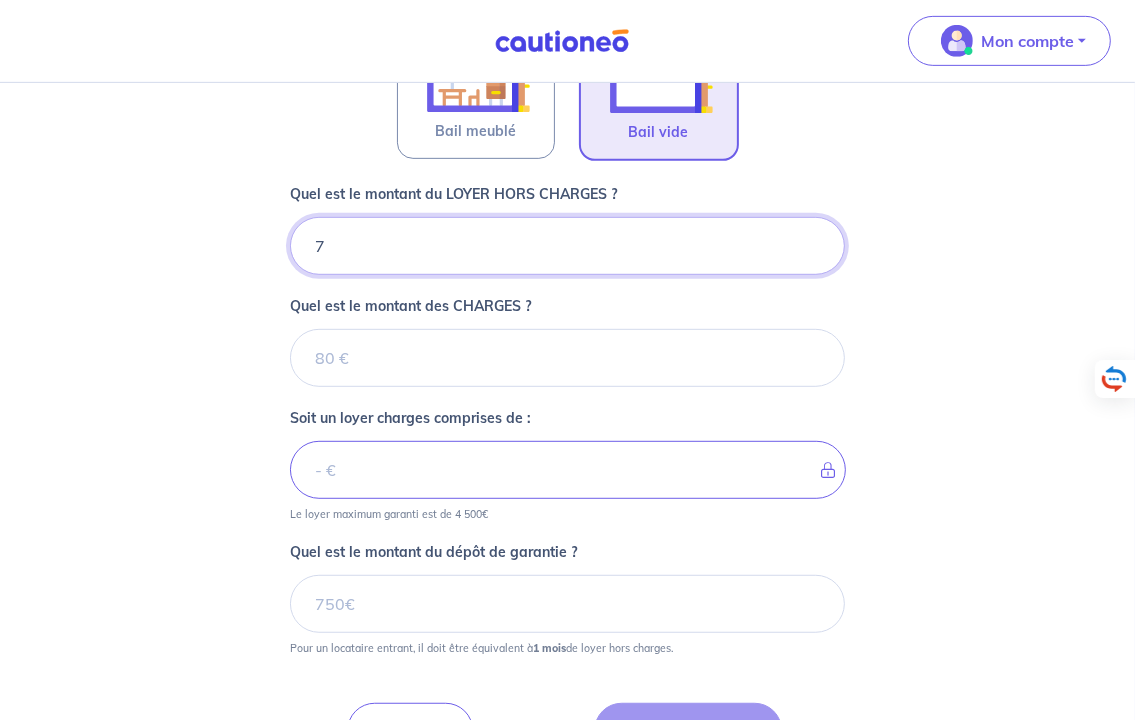 type on "75" 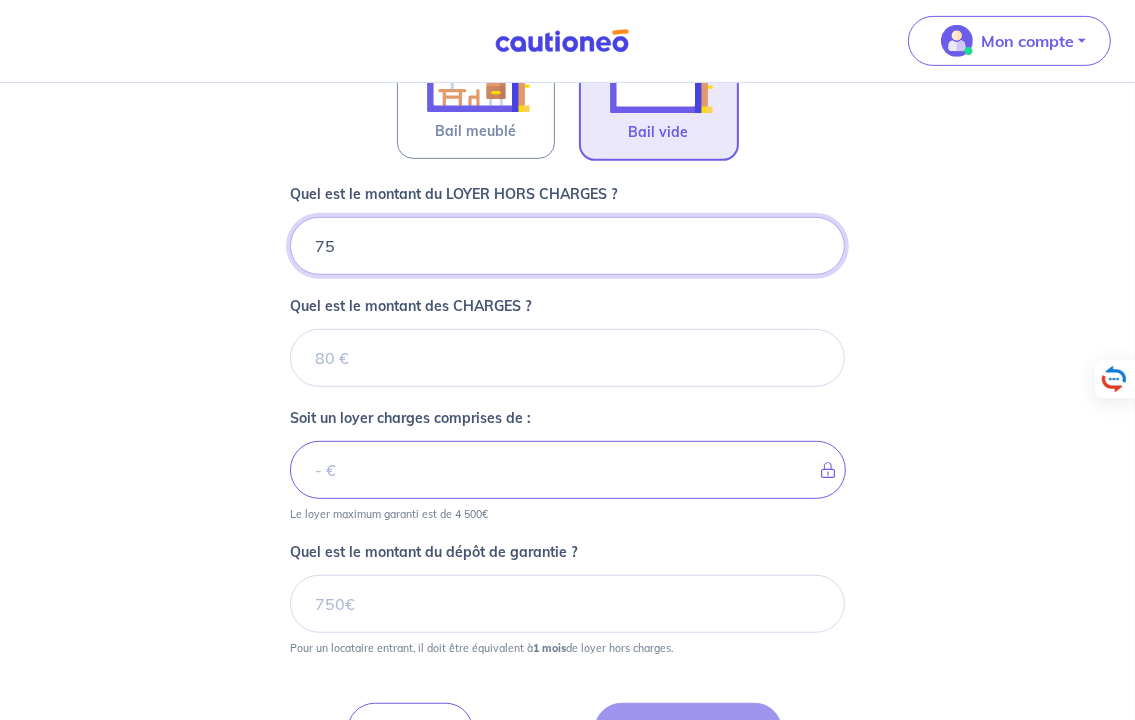 type 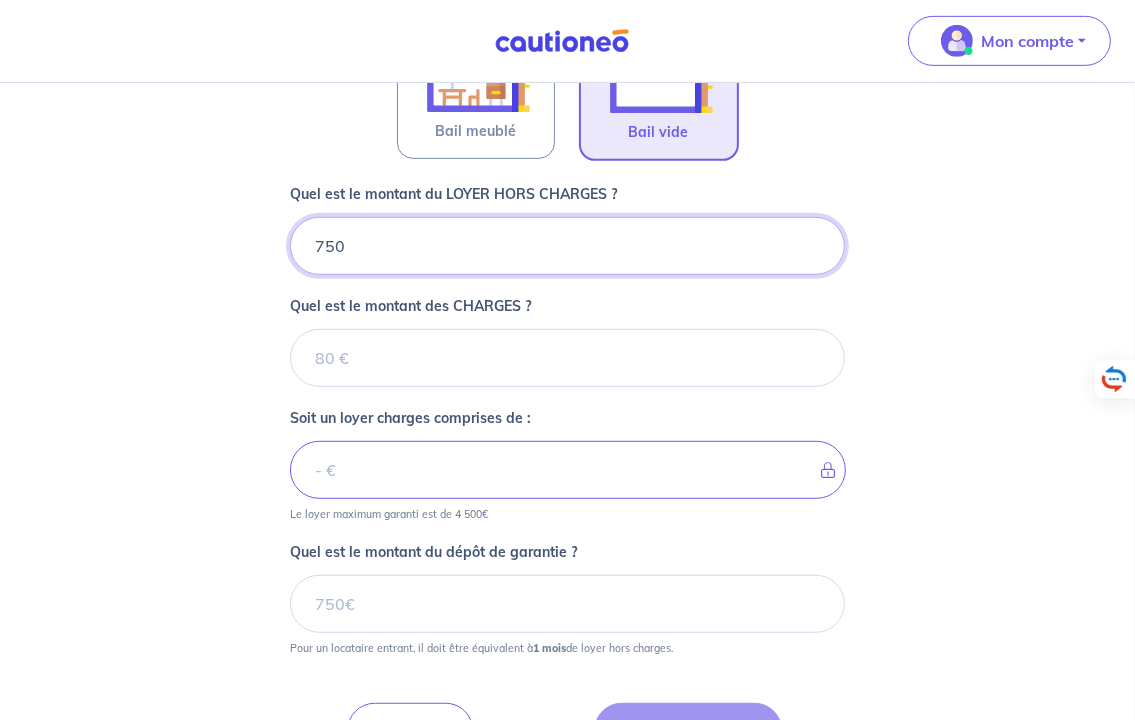 type 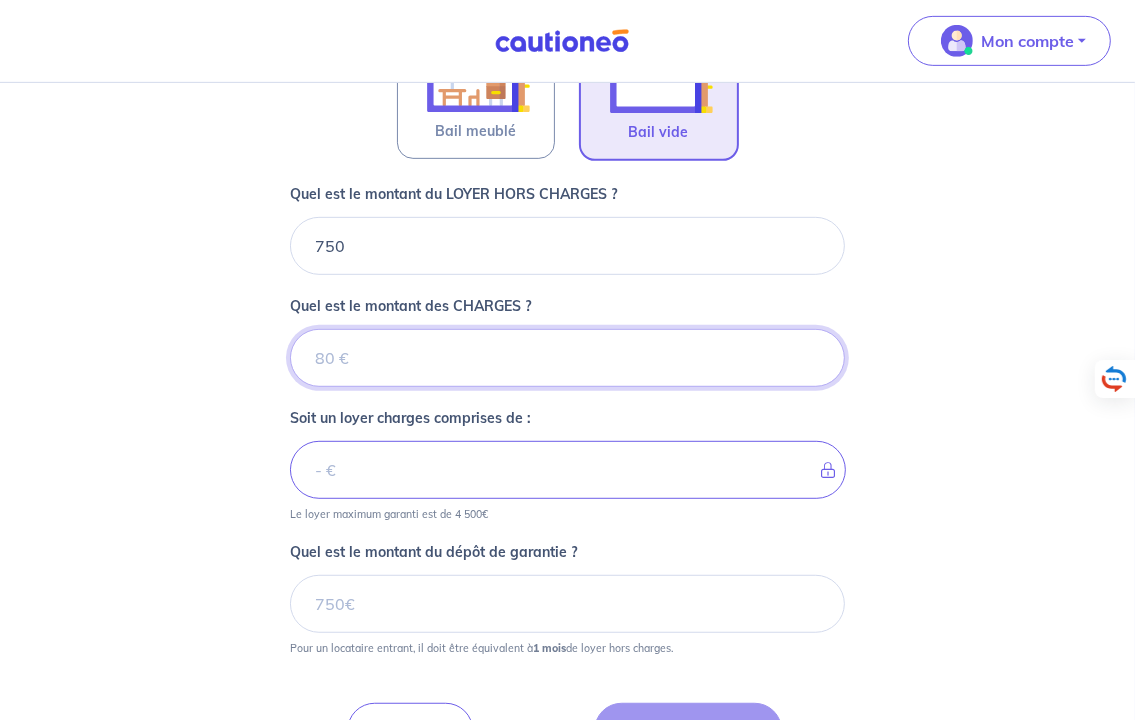 click on "Quel est le montant des CHARGES ?" at bounding box center (568, 358) 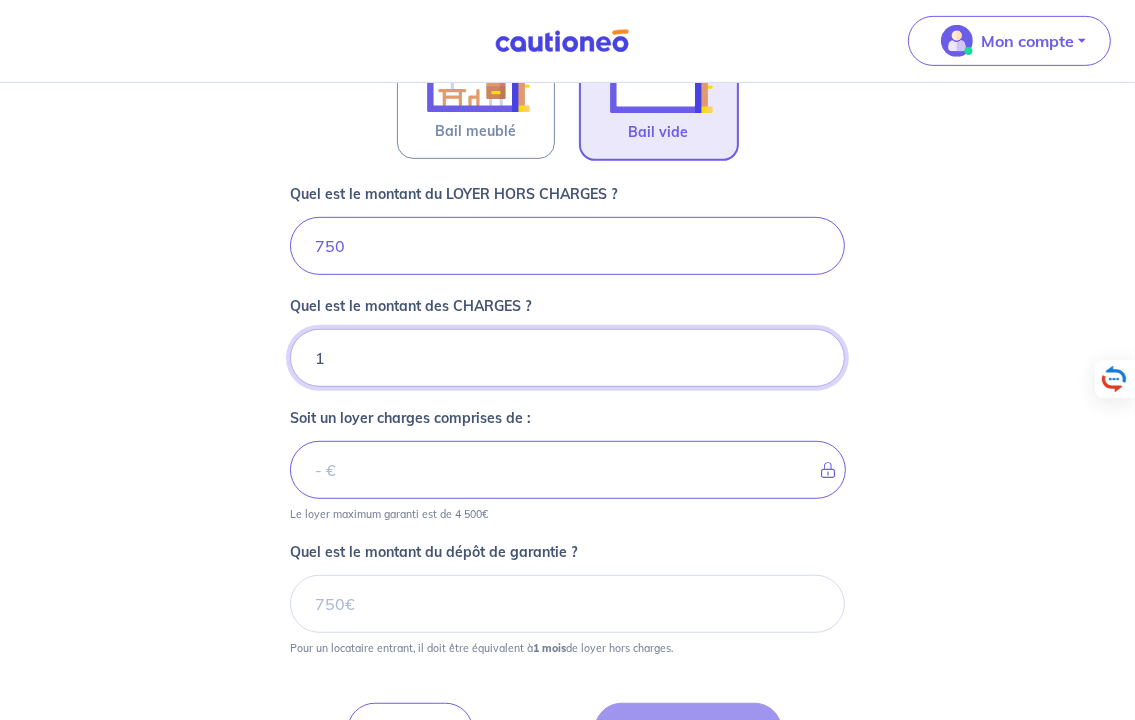 type on "18" 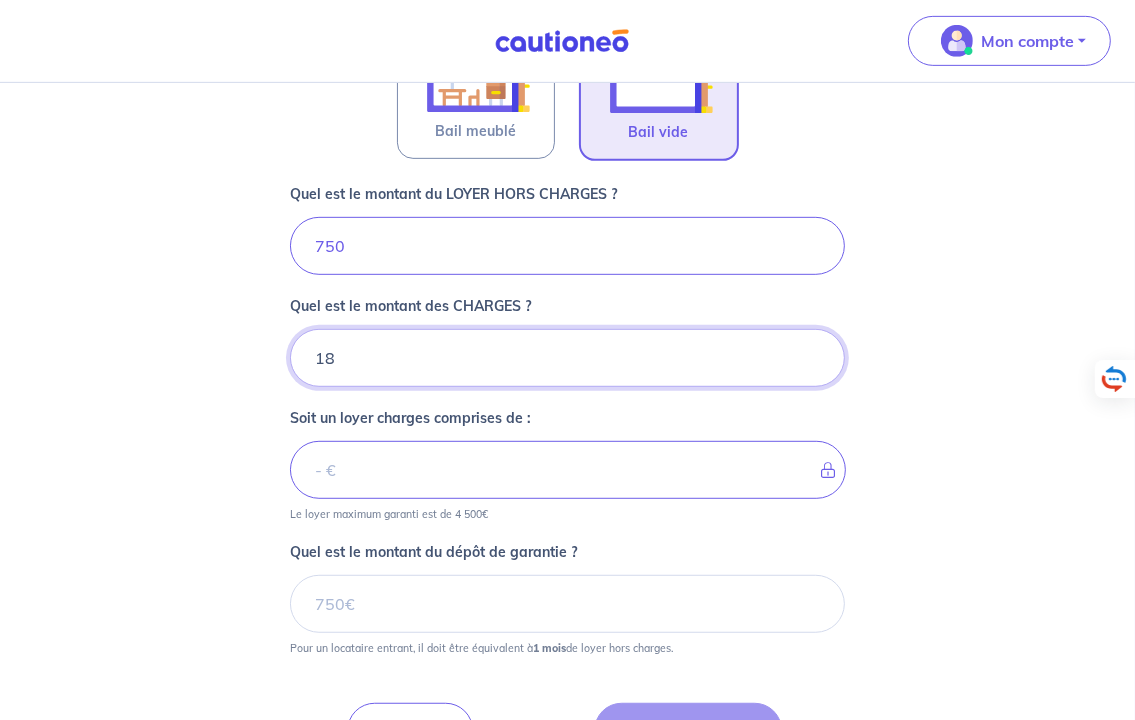 type on "751" 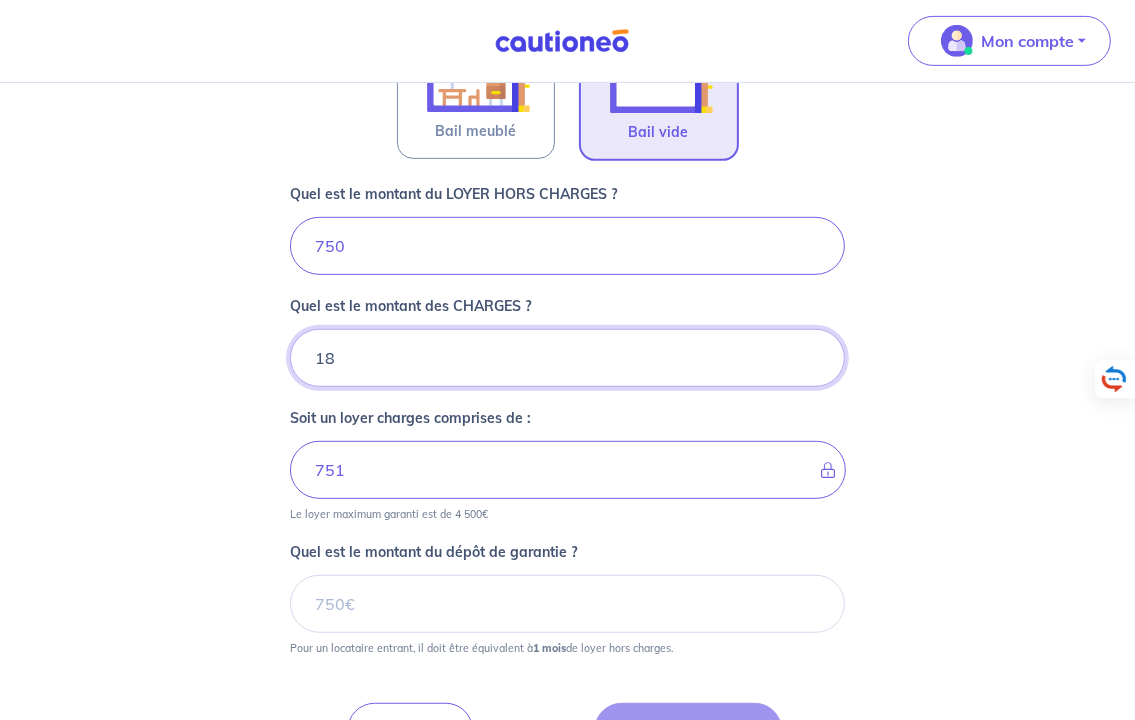 type on "180" 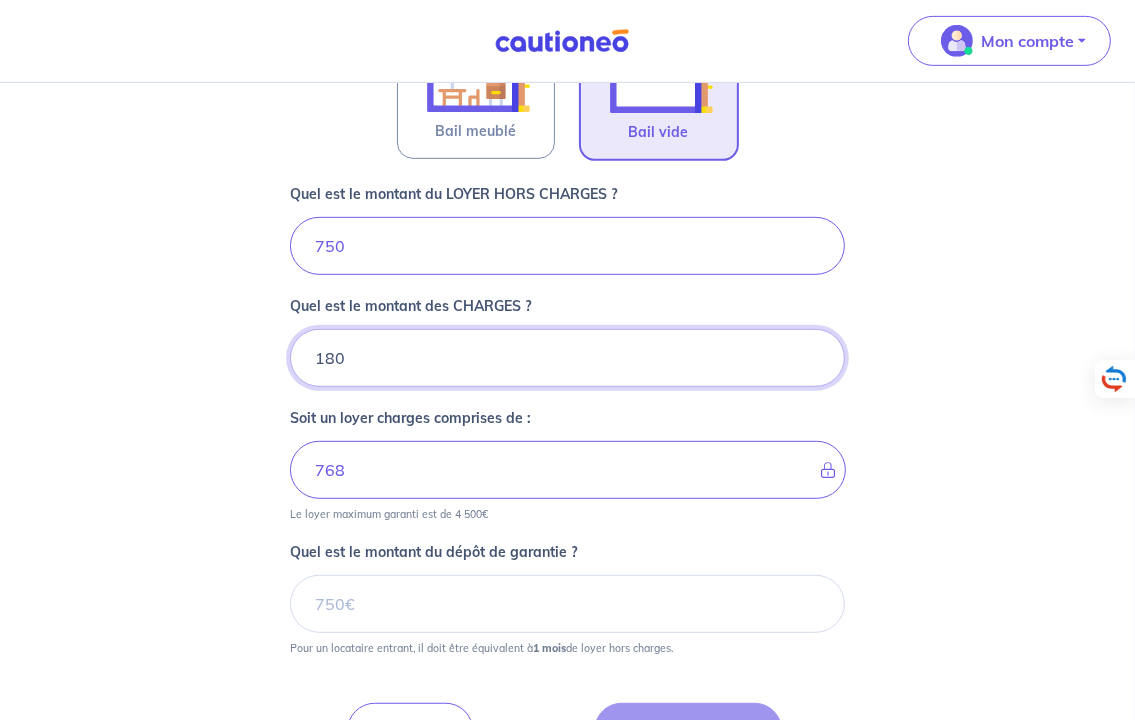 type on "930" 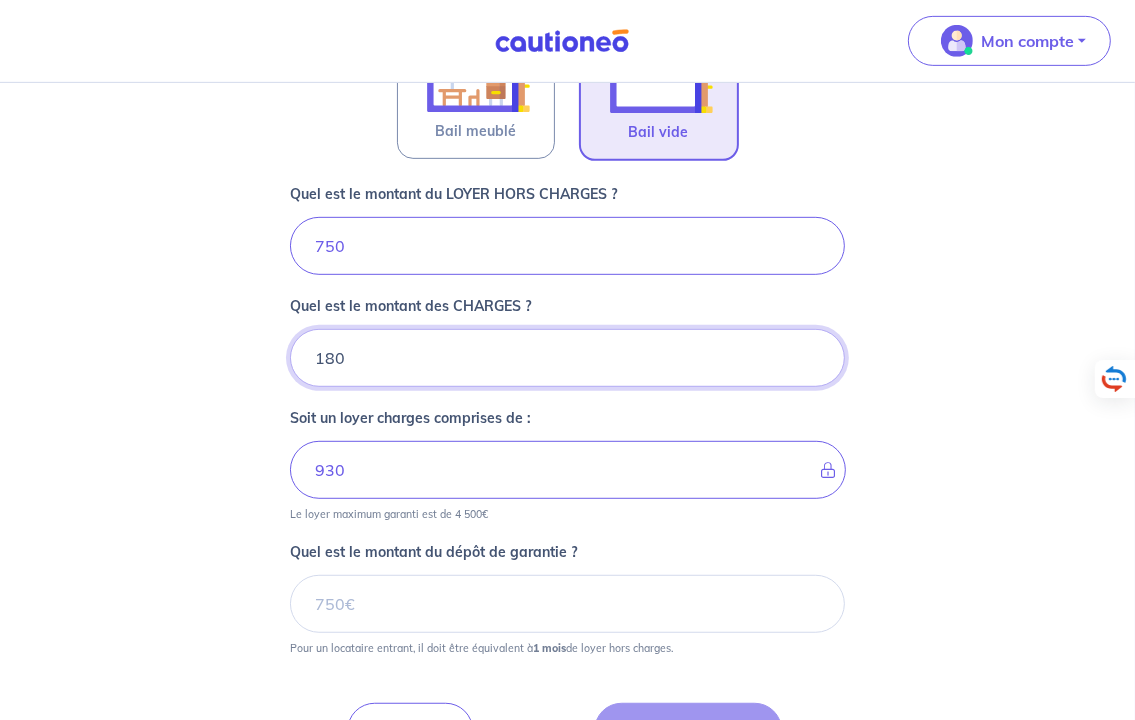 type on "180" 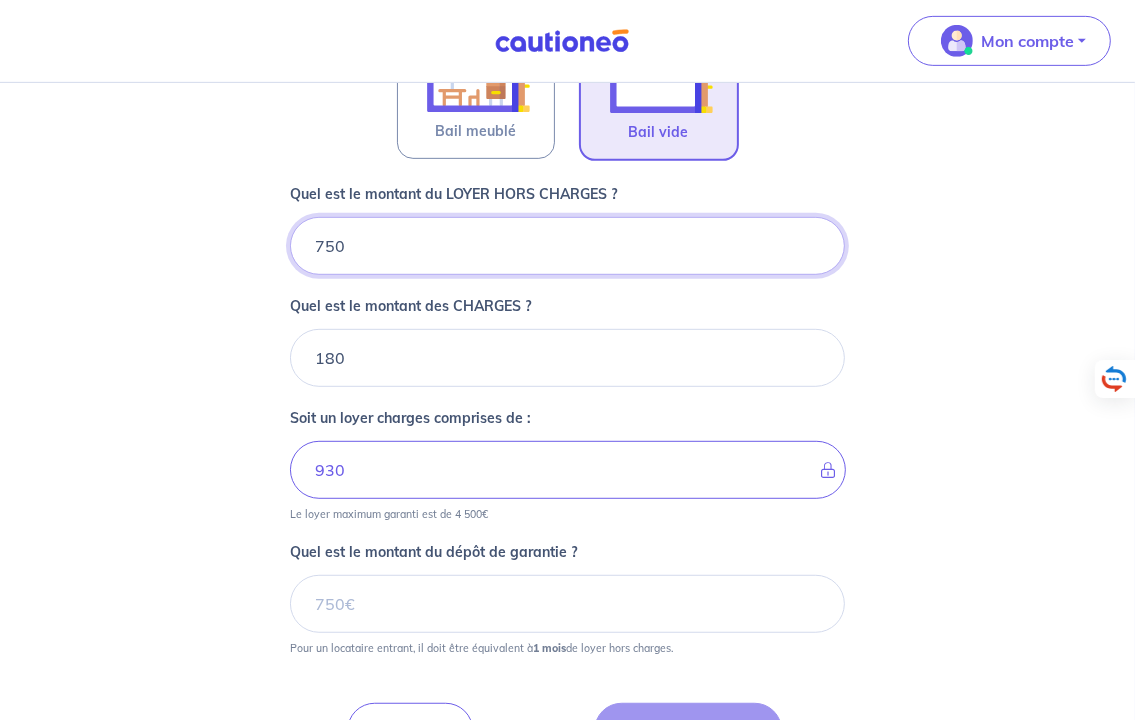 click on "750" at bounding box center (568, 246) 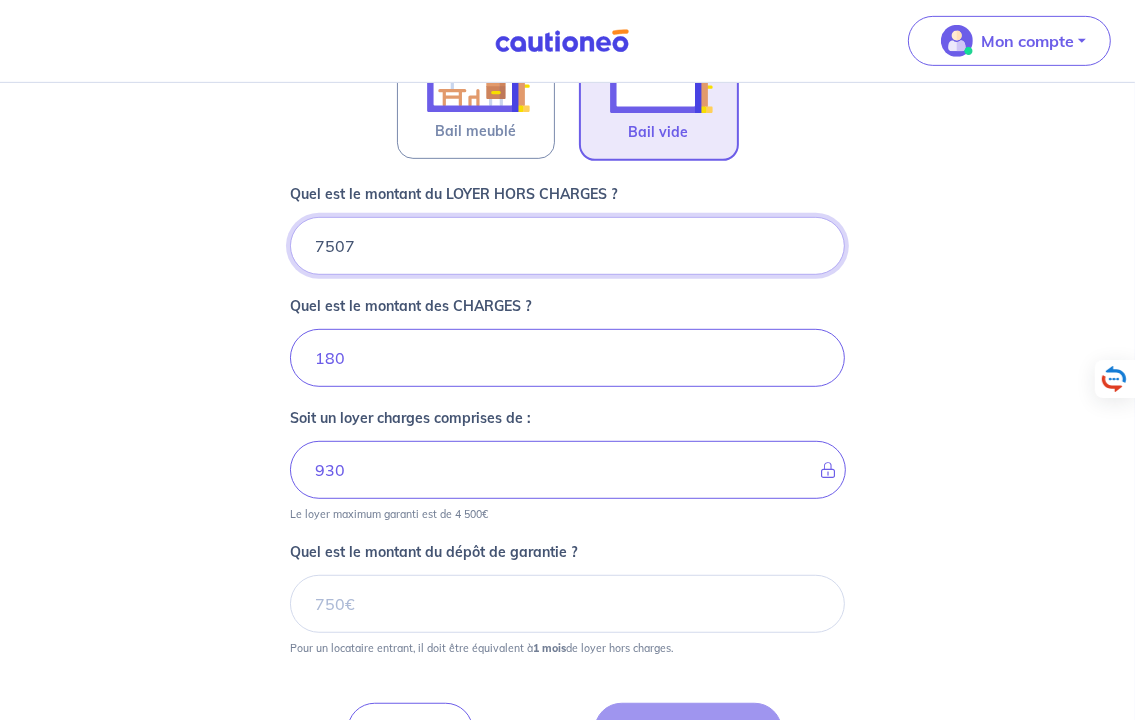 type on "75077" 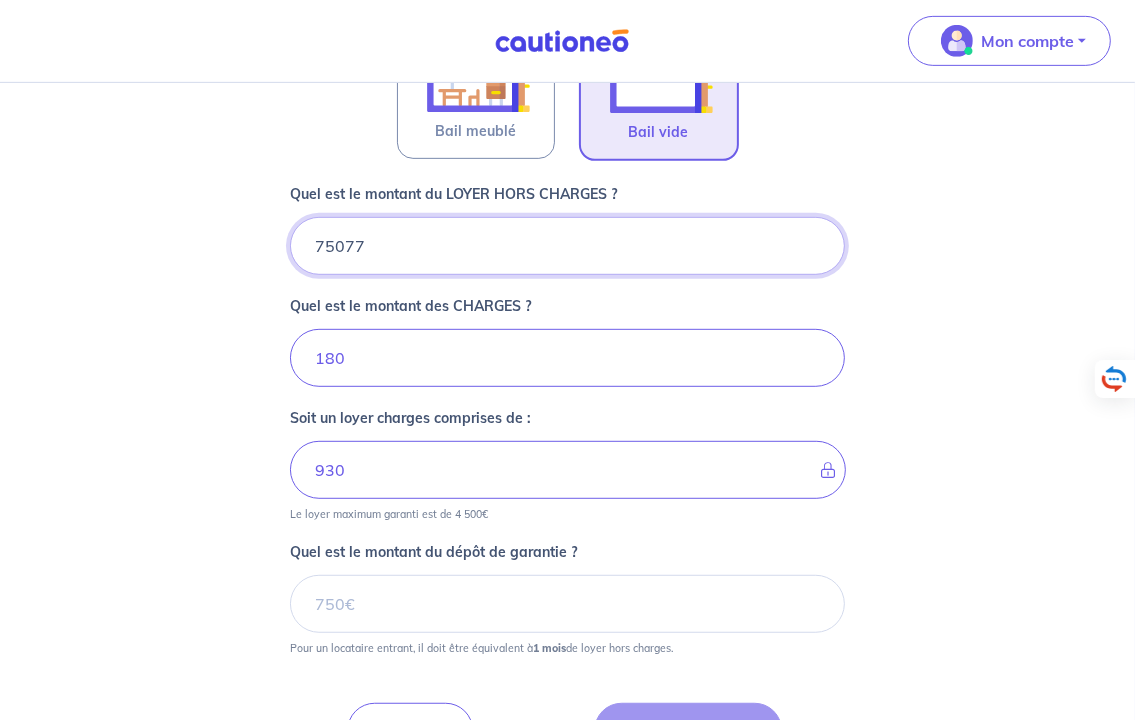 type on "7687" 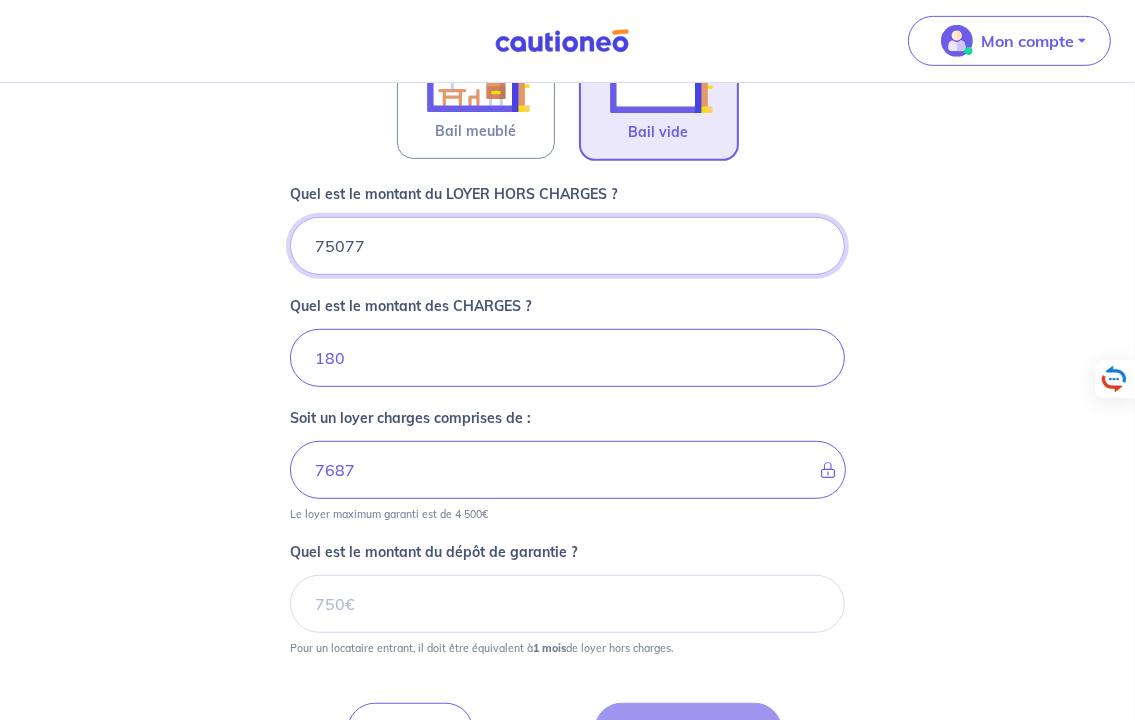 type on "750770" 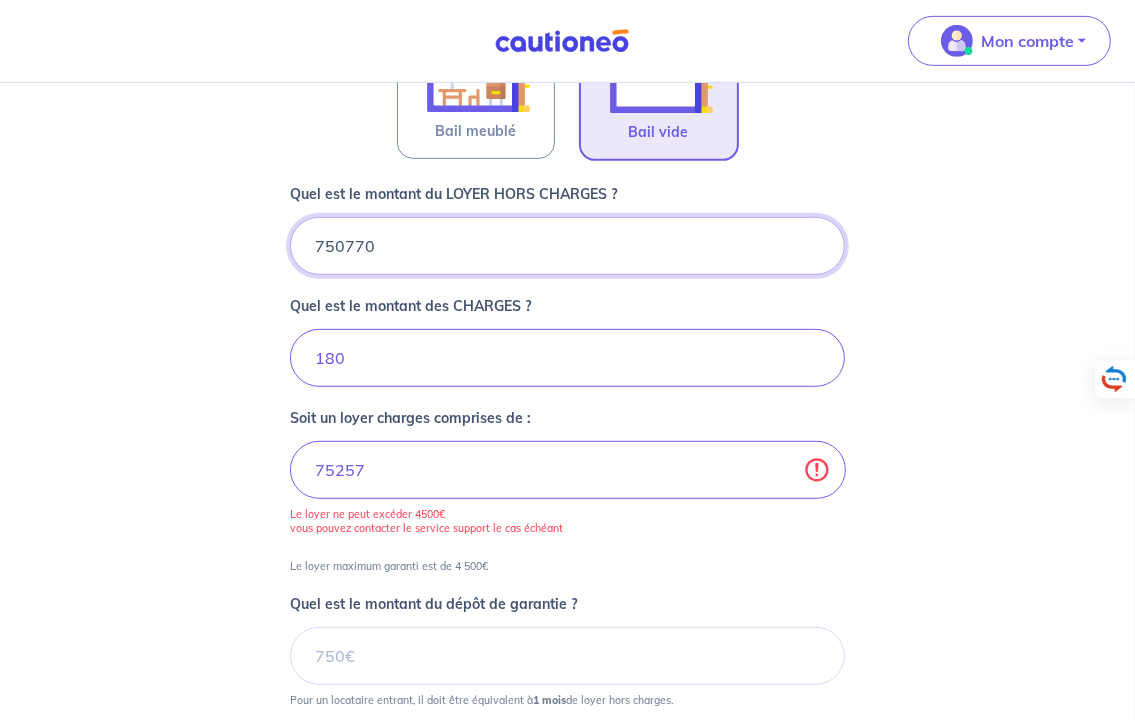 type on "750950" 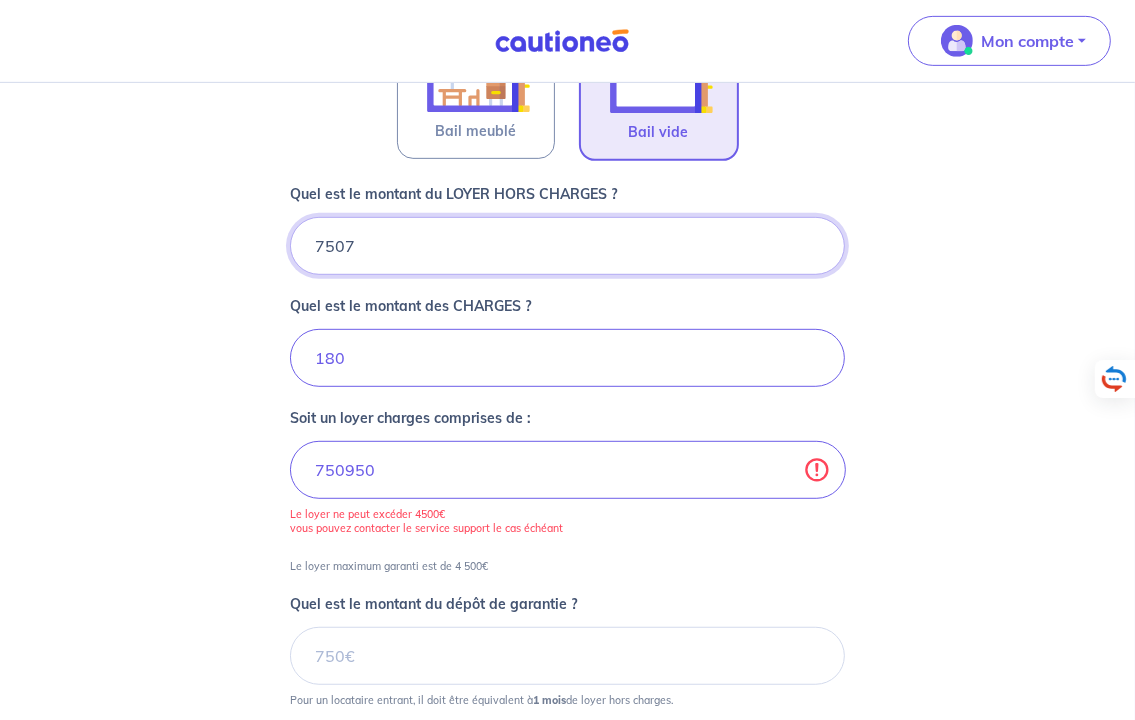 type on "750" 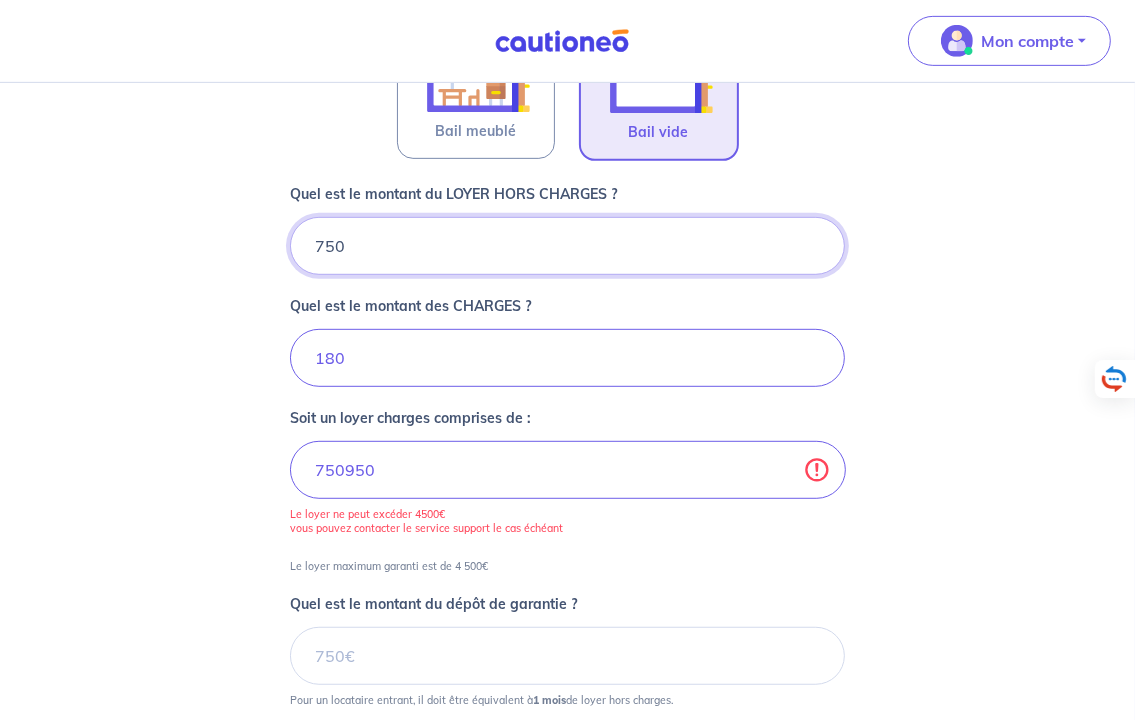 type on "75257" 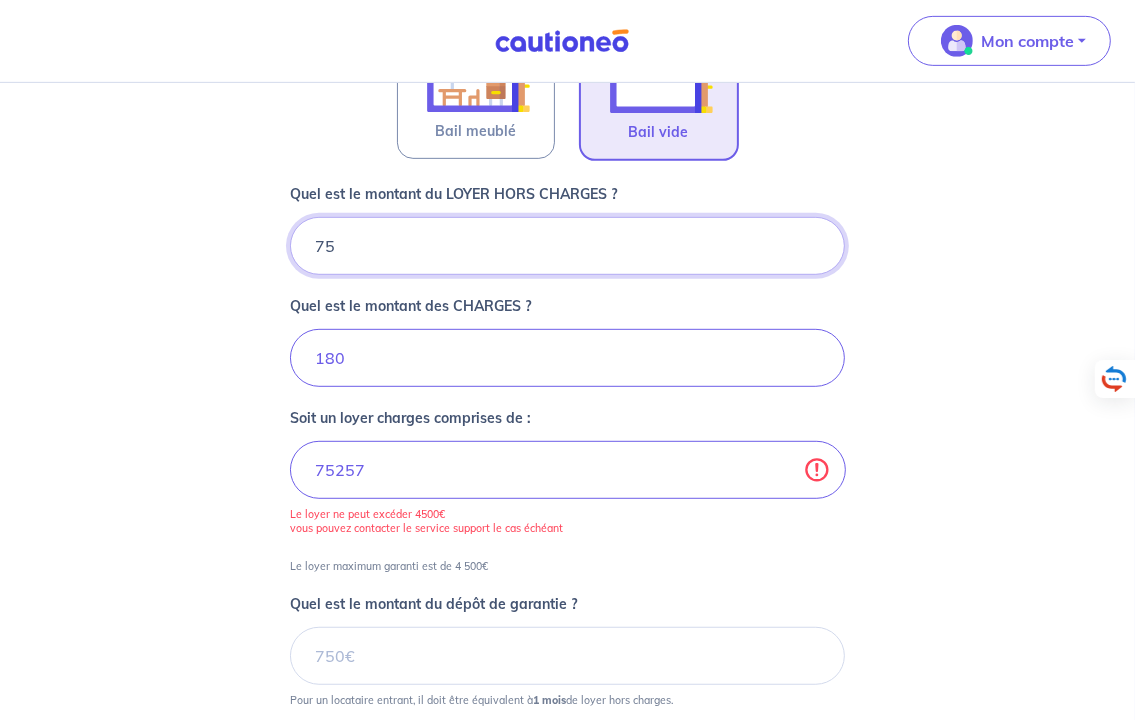 type on "7" 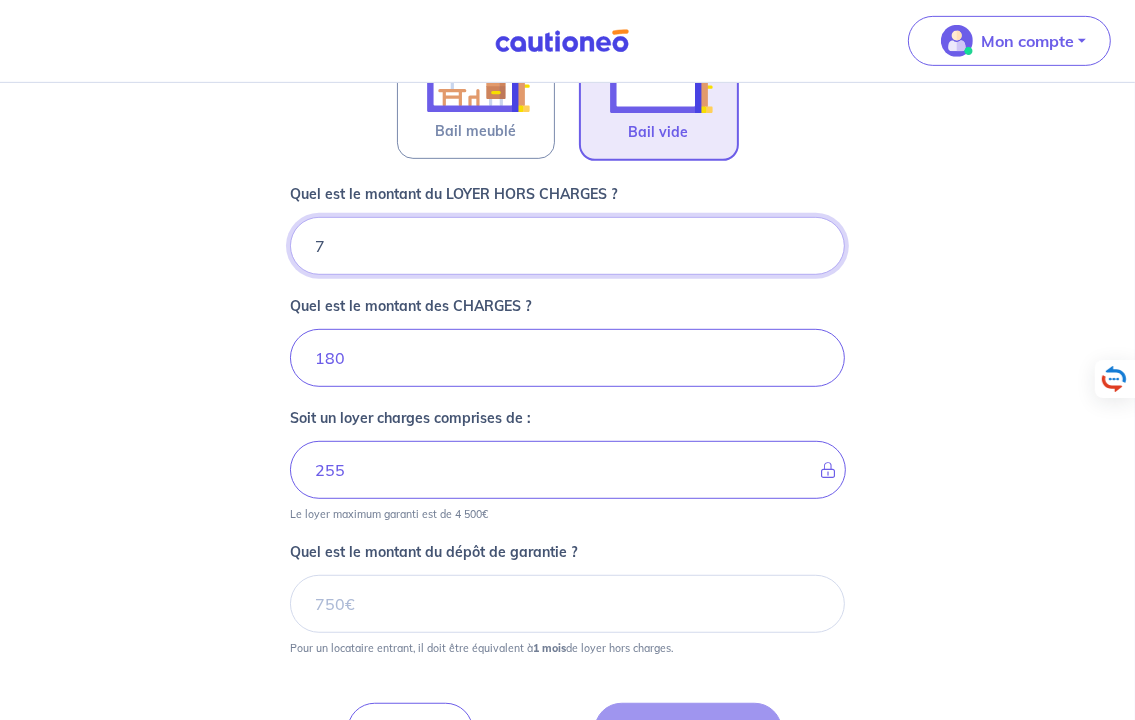 type on "187" 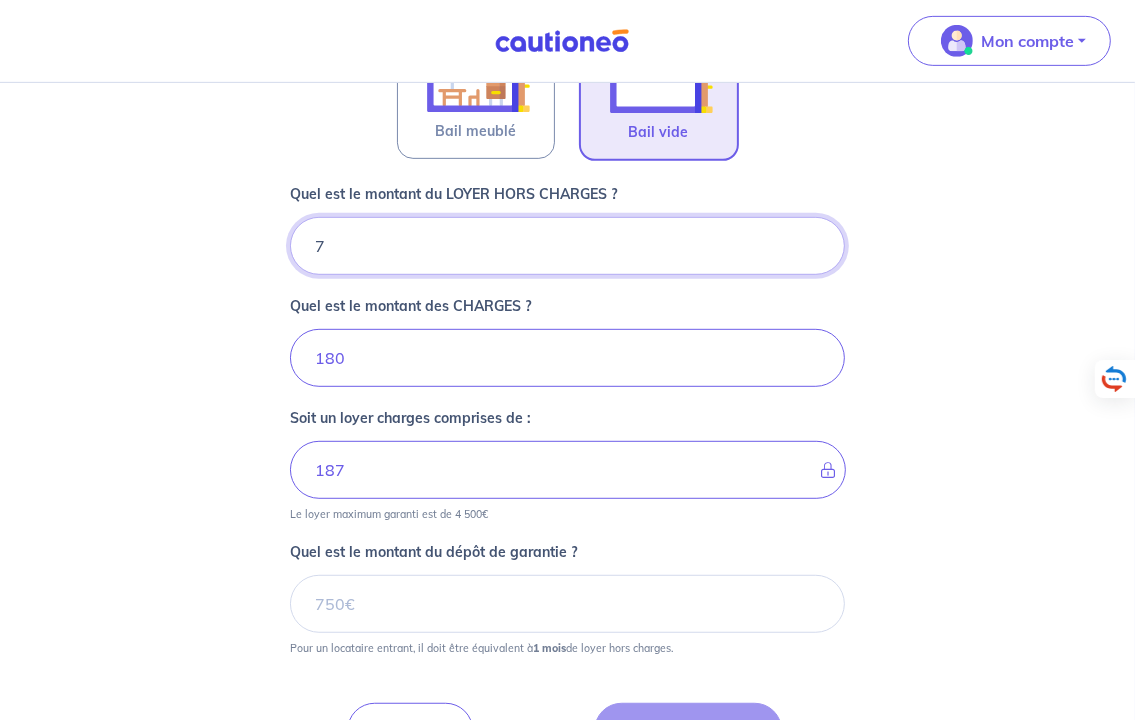 type on "77" 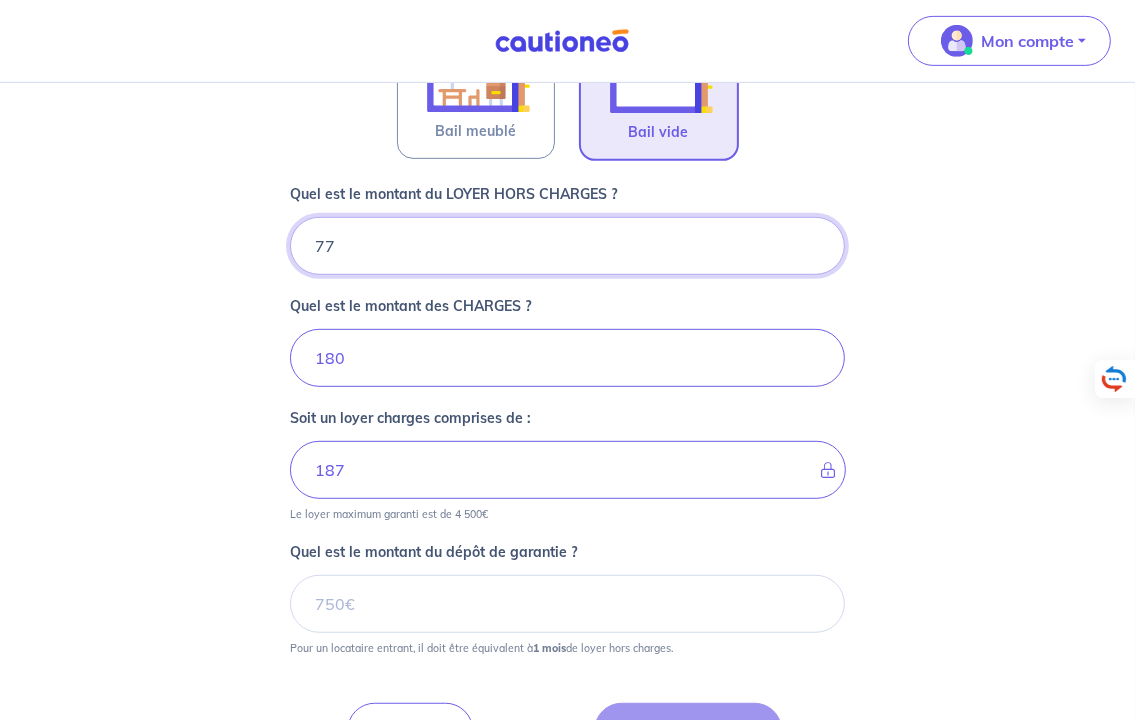 type on "257" 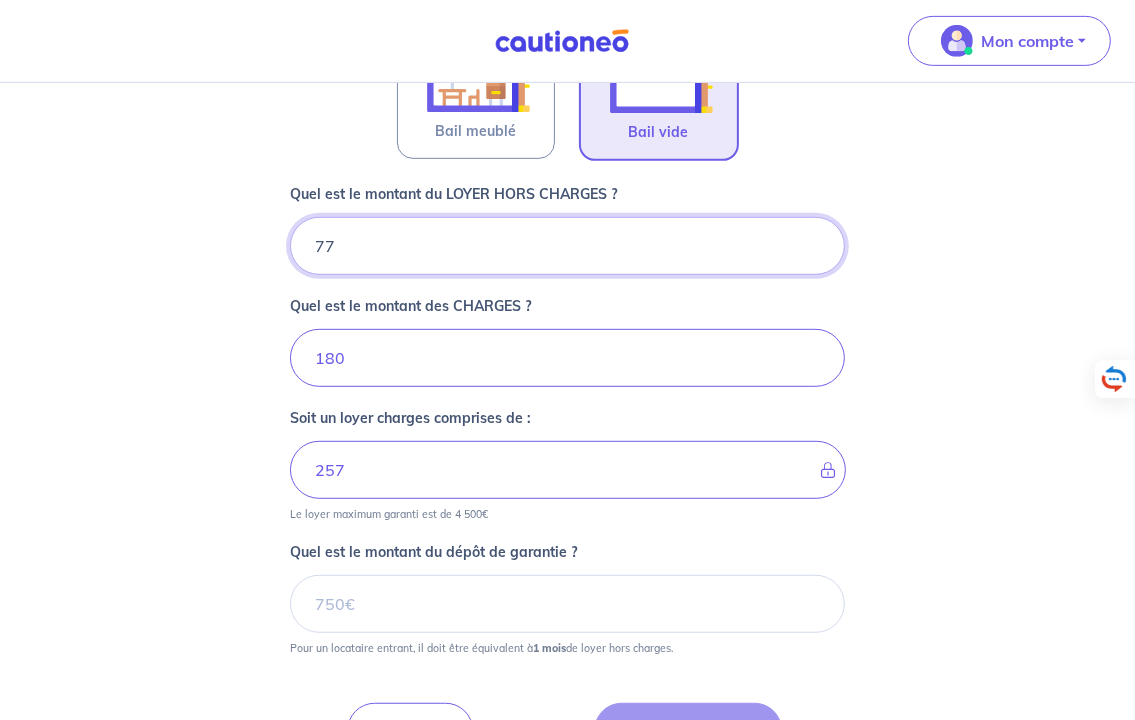 type on "770" 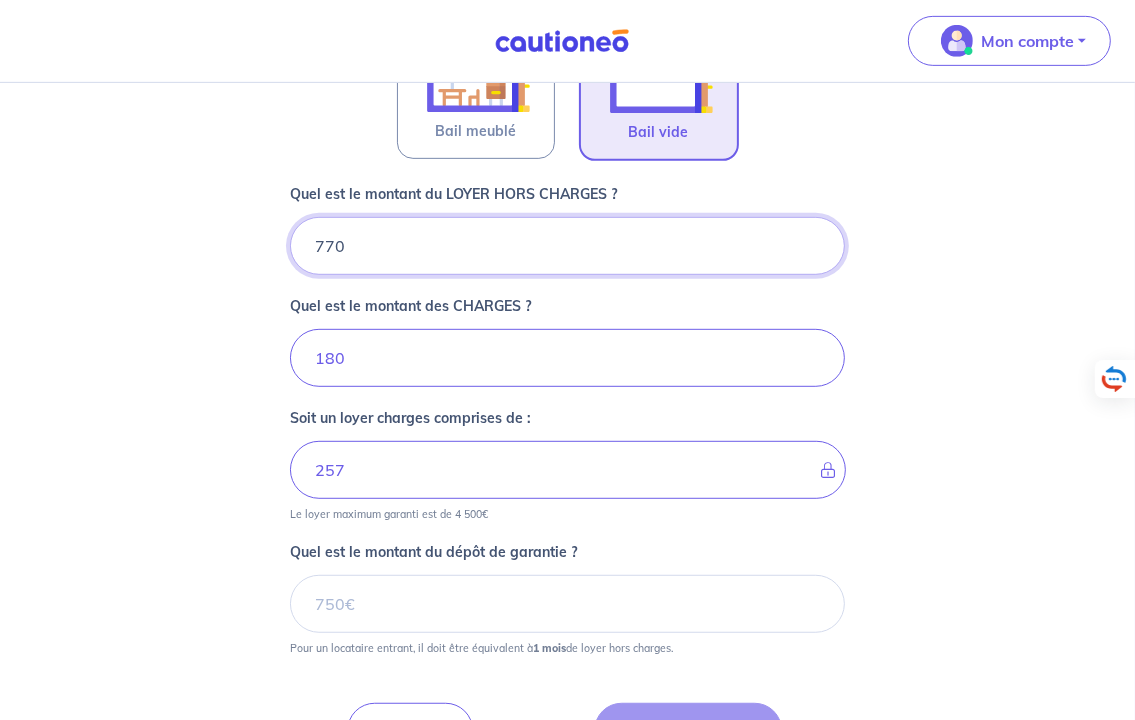 type on "950" 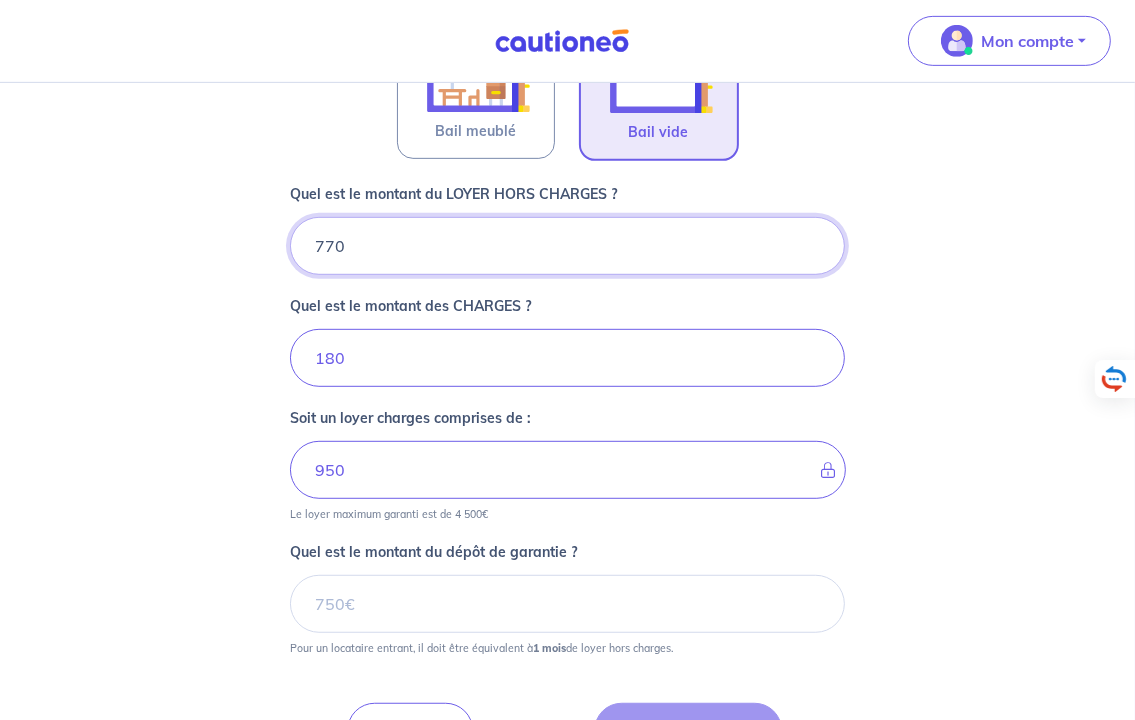 type on "770" 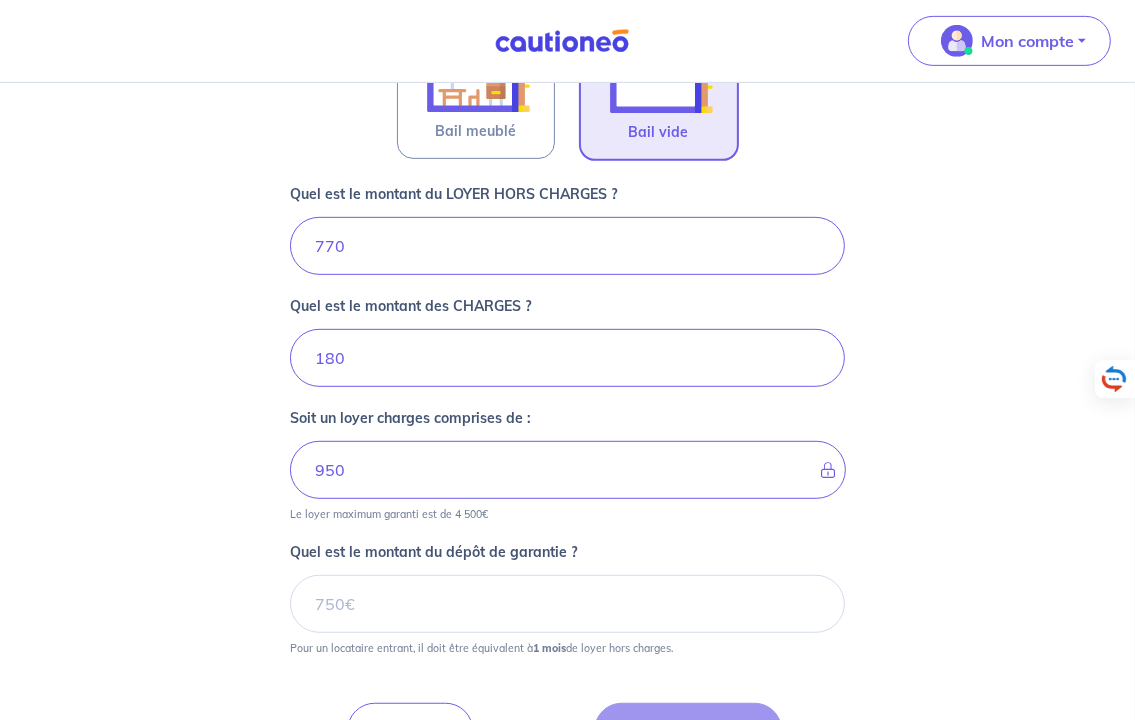 click on "Dites-nous en plus sur votre bien Où se situe votre bien en location ? [STREET_ADDRESS][PERSON_NAME][DEMOGRAPHIC_DATA] Sélectionnez l'adresse dans la liste proposée Cochez cette case, si l'adresse n'apparaît pas dans la liste Vous pouvez indiquer le numéro de l’appartement, l’étage... N° 94 9 EME ETAGE Vous pouvez indiquer le numéro de l’appartement, l’étage... De quel type de bail s’agit-il ? Bail meublé Bail vide Quel est le montant du LOYER HORS CHARGES ? 770 Quel est le montant des CHARGES ? 180 Soit un loyer charges comprises de : 950 Le loyer maximum garanti est de 4 500€ Quel est le montant du dépôt de garantie ? Pour un locataire entrant, il doit être équivalent à  1 mois  de loyer hors charges. <- Précédent Je valide" at bounding box center [567, 77] 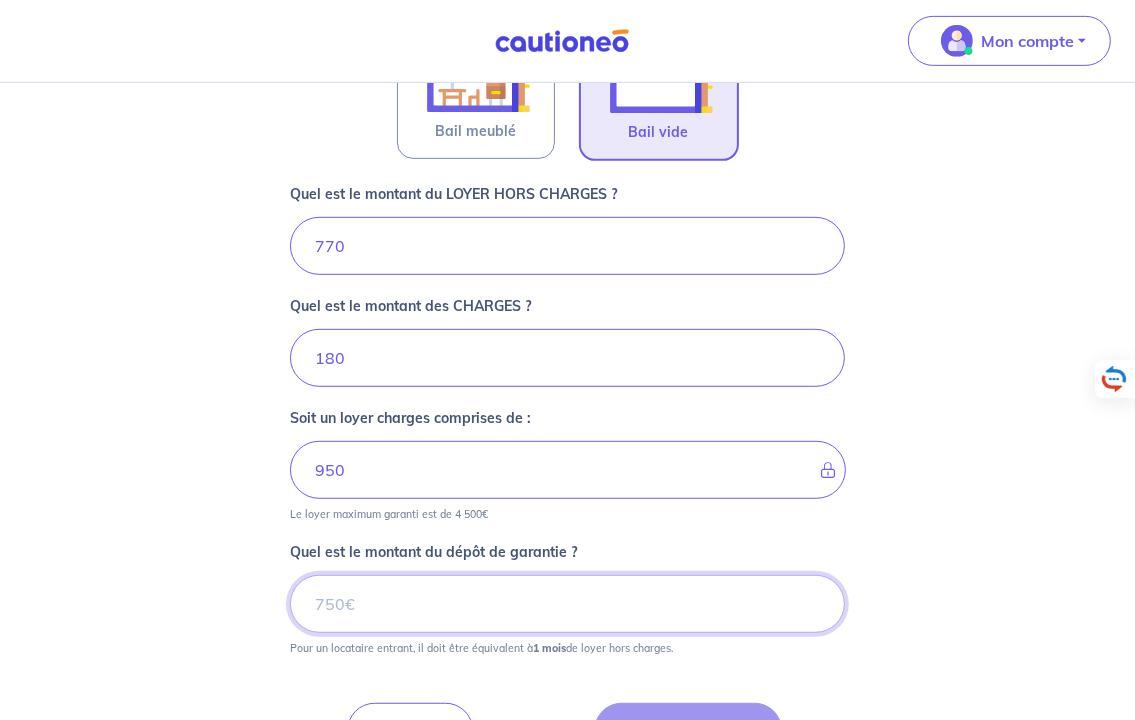 drag, startPoint x: 359, startPoint y: 594, endPoint x: 272, endPoint y: 606, distance: 87.823685 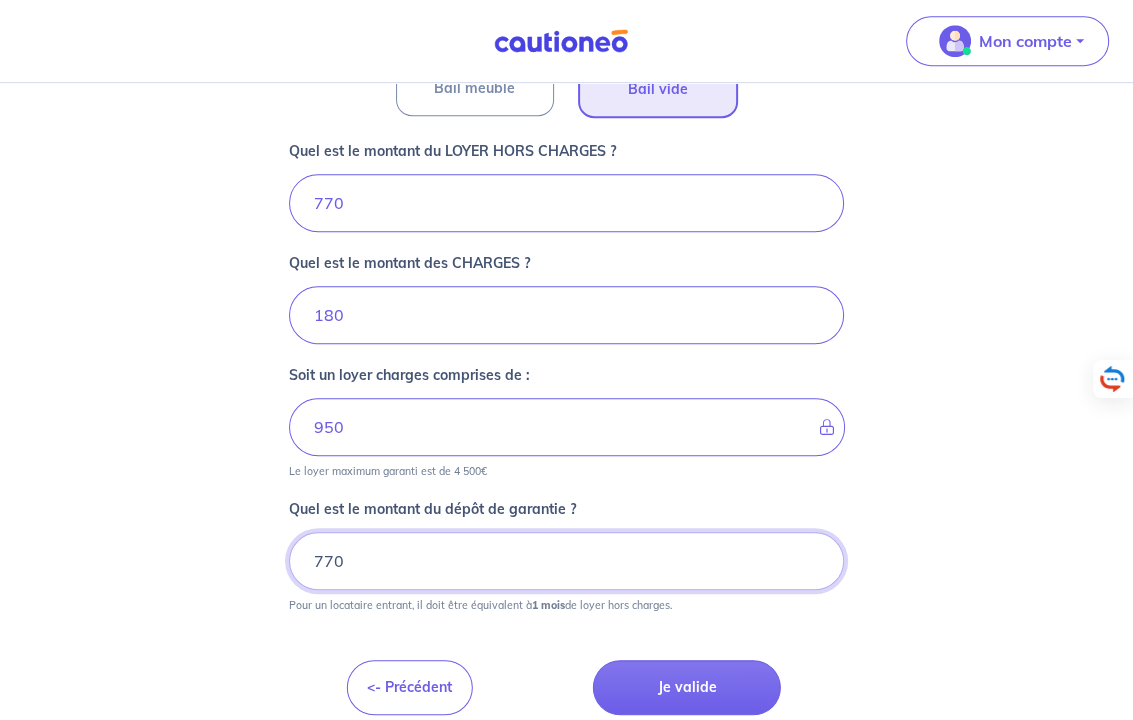 scroll, scrollTop: 771, scrollLeft: 0, axis: vertical 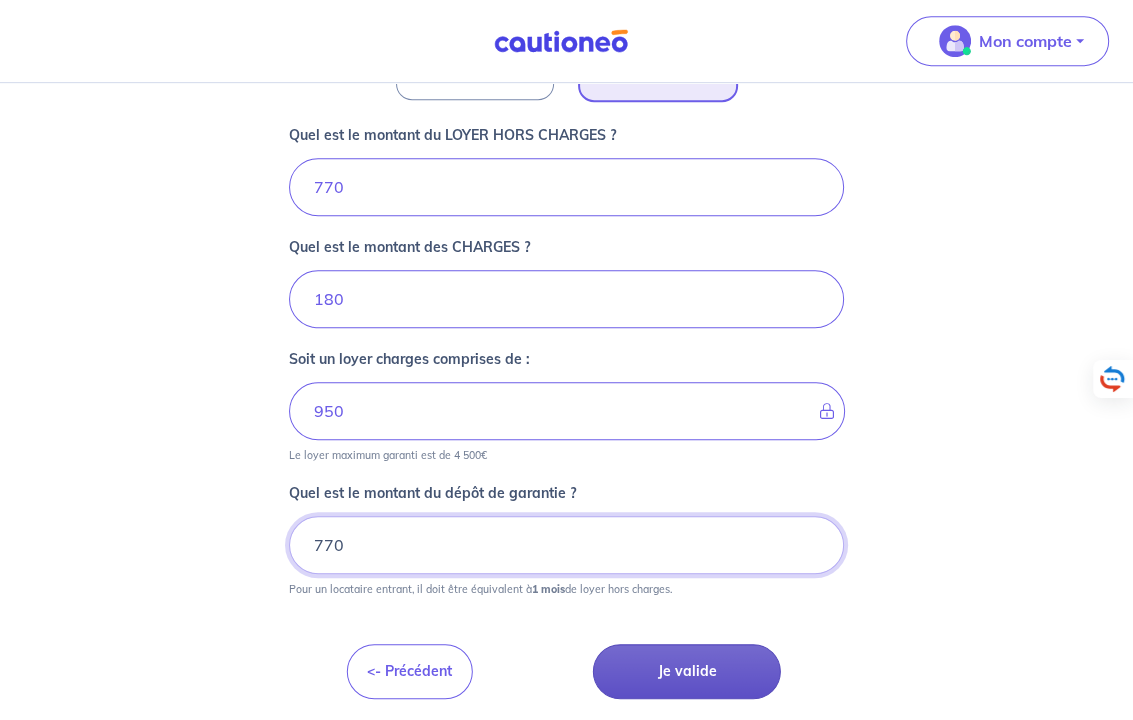 type on "770" 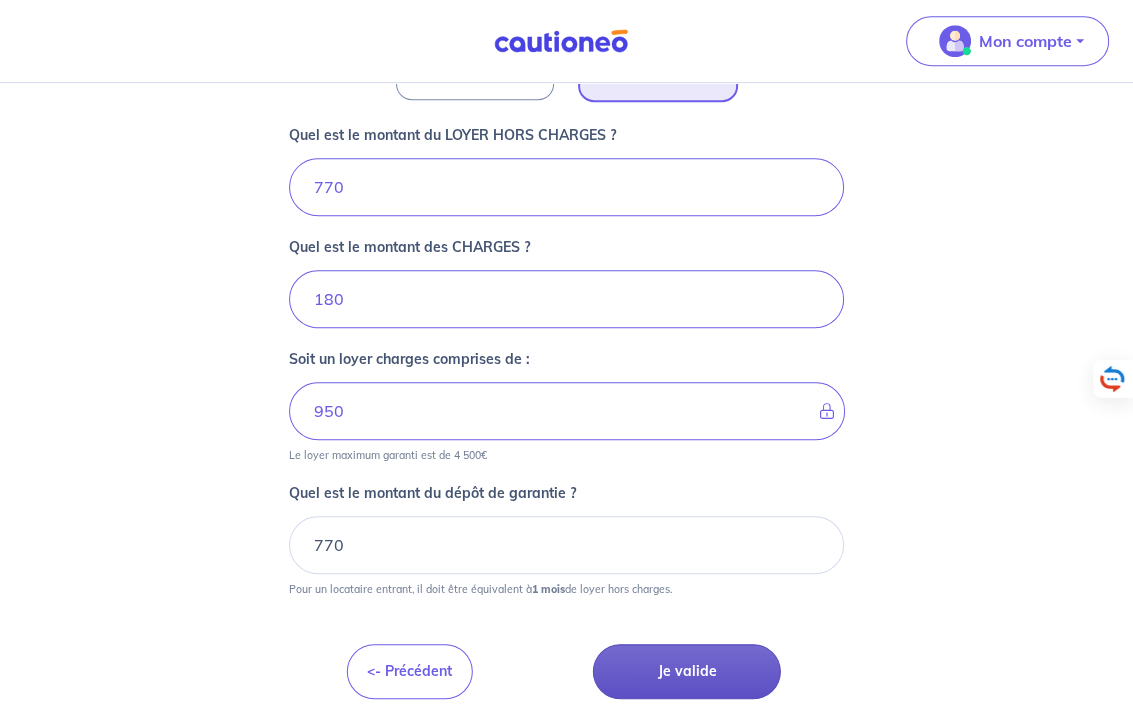 click on "Je valide" at bounding box center [687, 671] 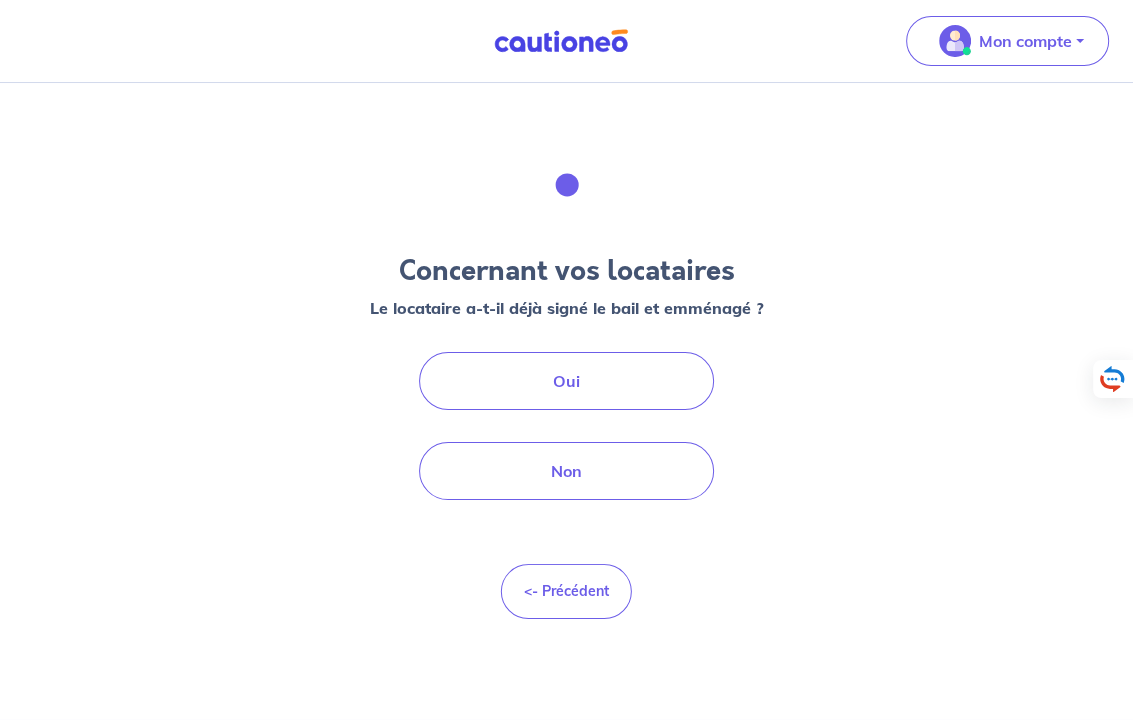scroll, scrollTop: 0, scrollLeft: 0, axis: both 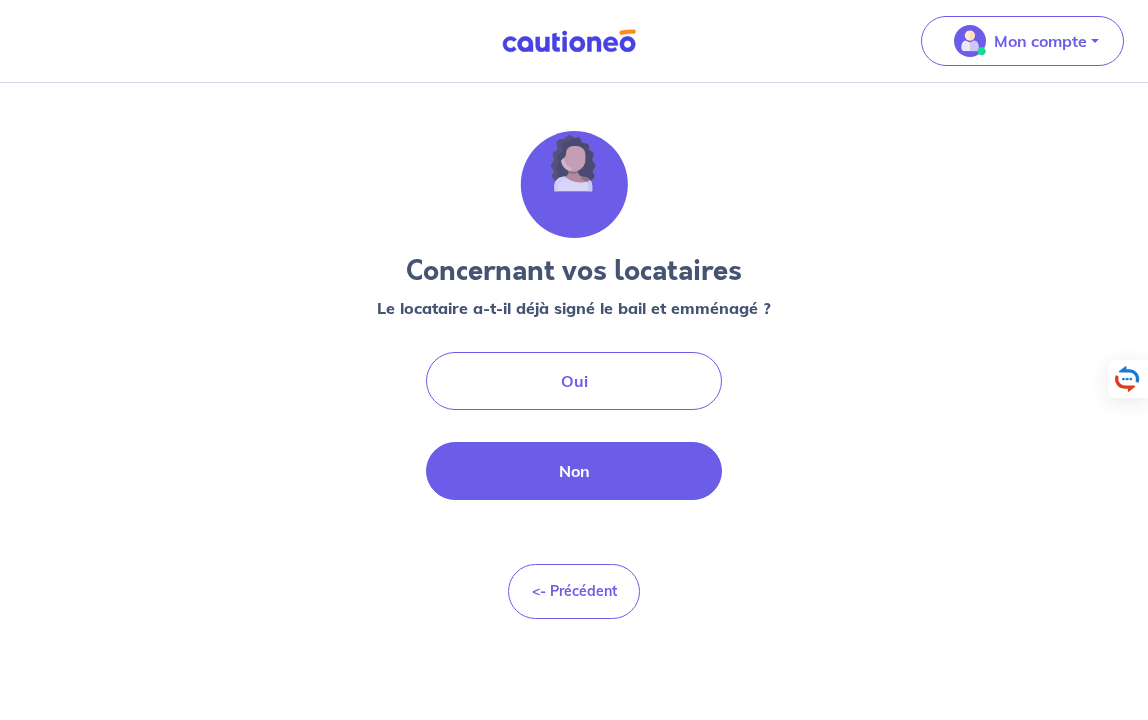 click on "Non" at bounding box center [574, 471] 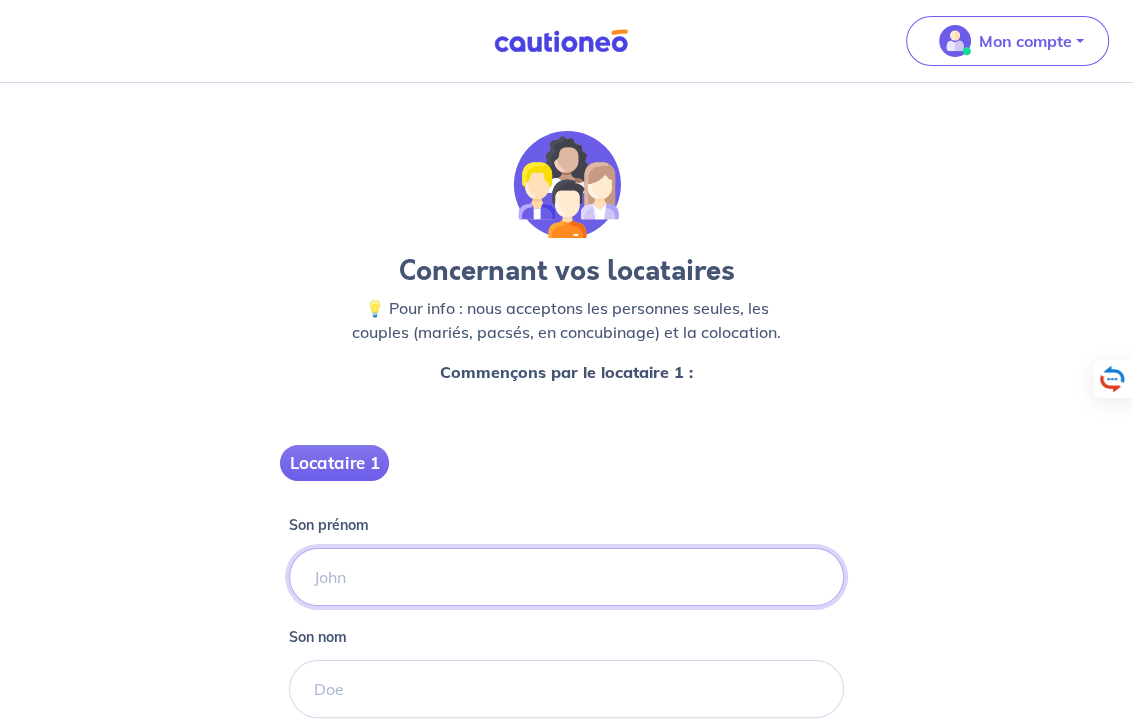 click on "Son prénom" at bounding box center (566, 577) 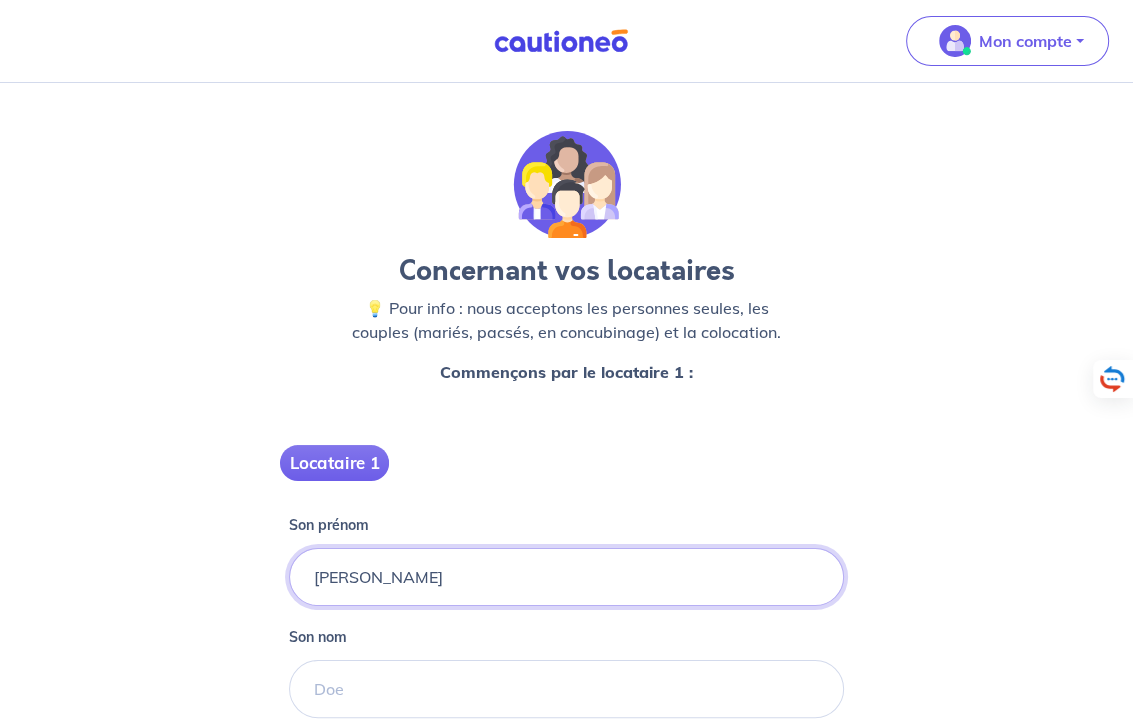 type on "[PERSON_NAME]" 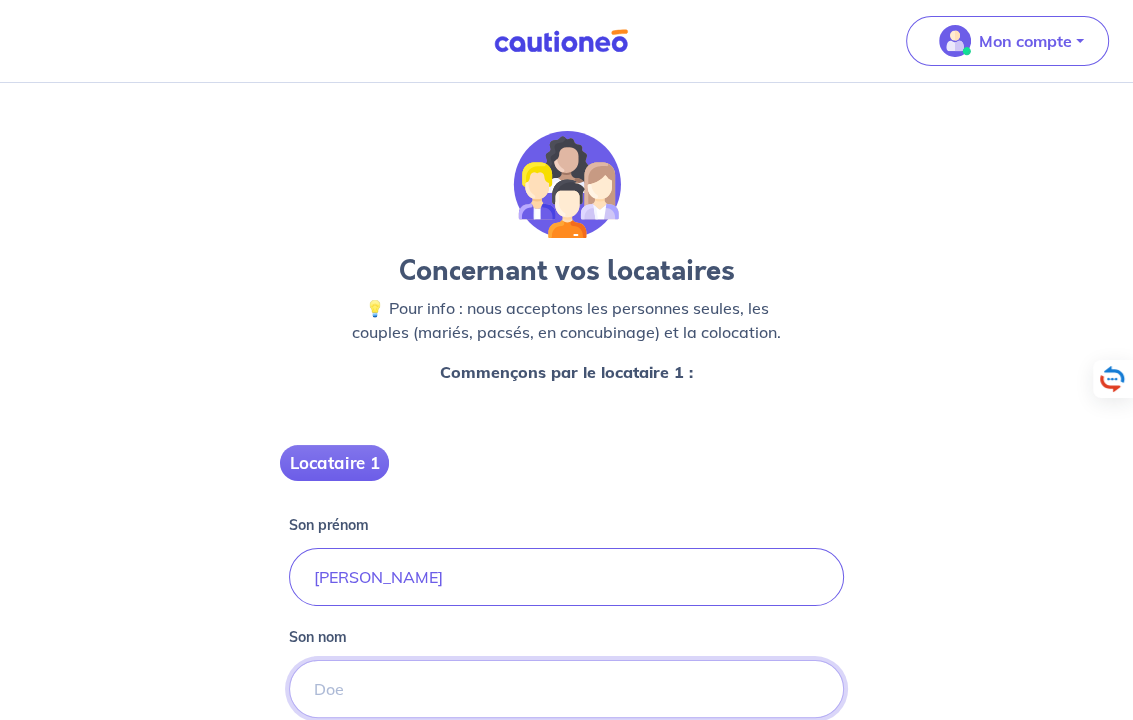 click on "Son nom" at bounding box center (566, 689) 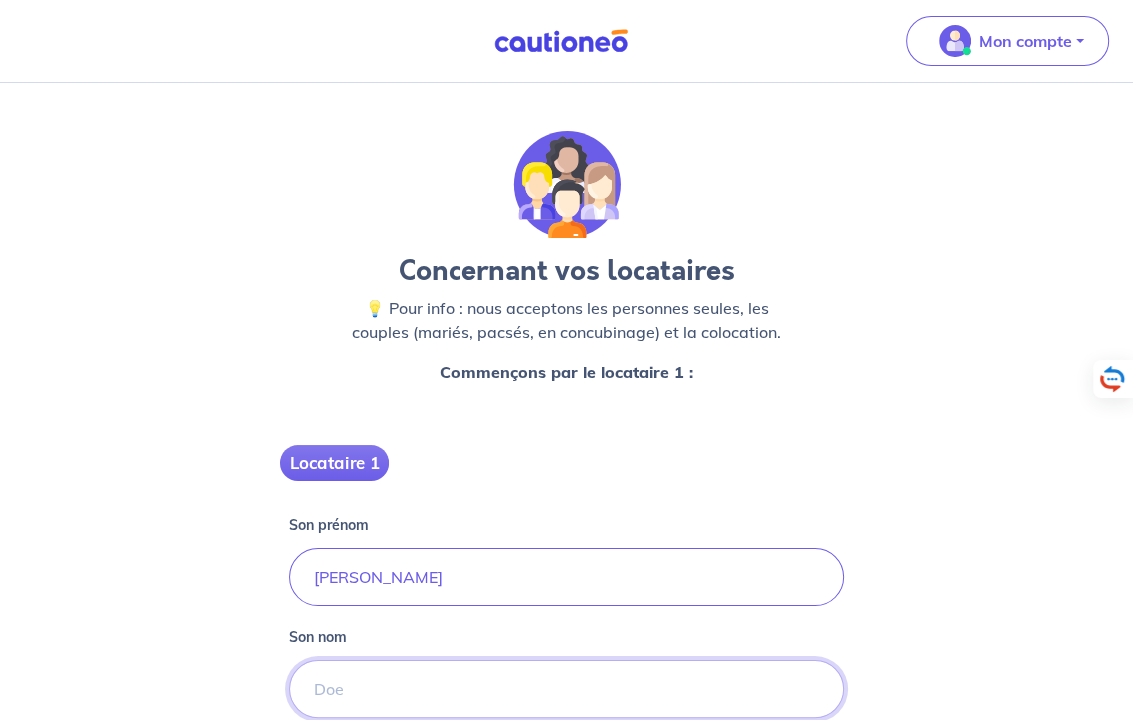 type on "s" 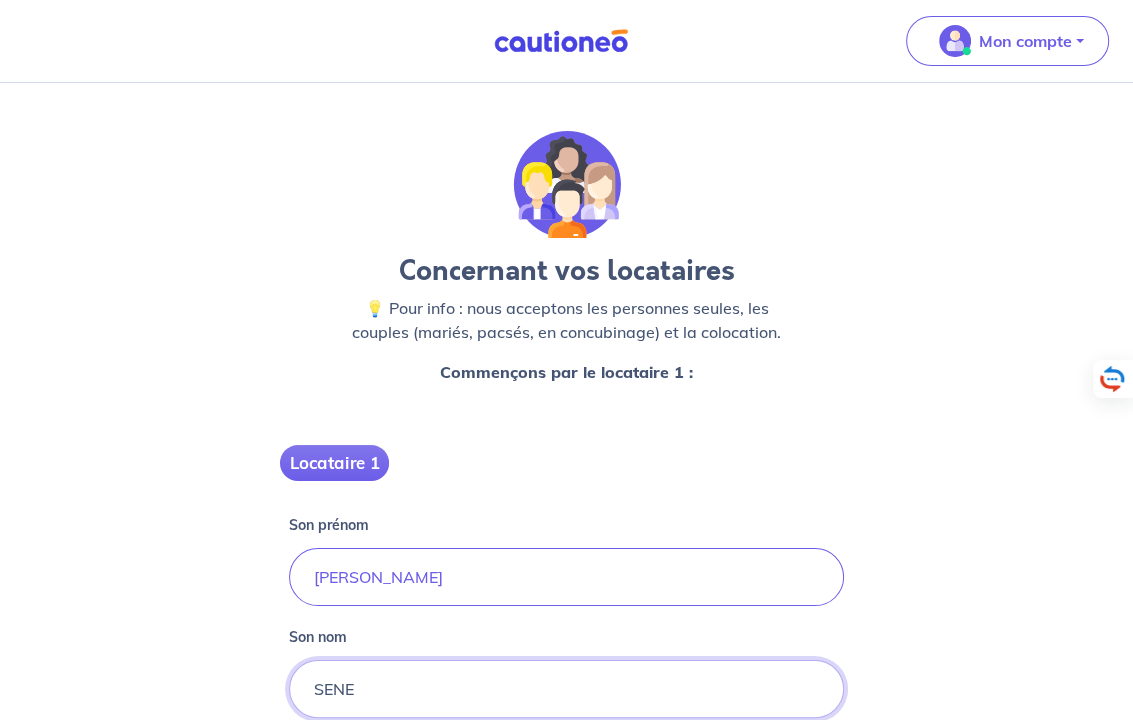 type on "SENE" 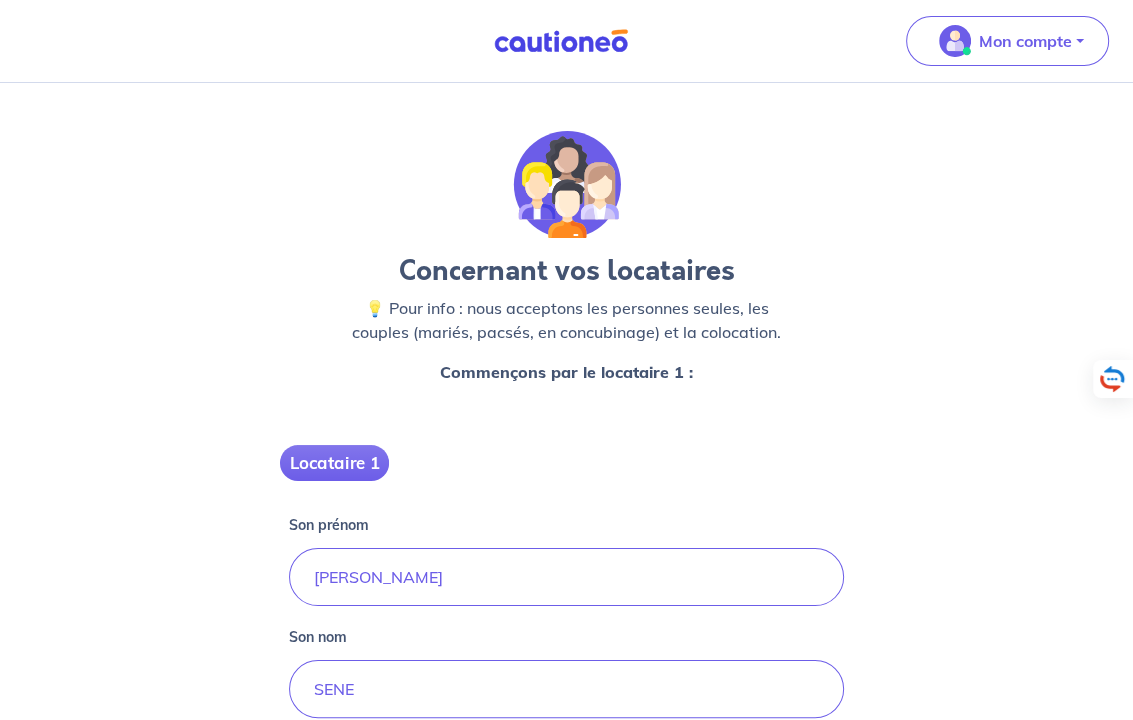 scroll, scrollTop: 460, scrollLeft: 0, axis: vertical 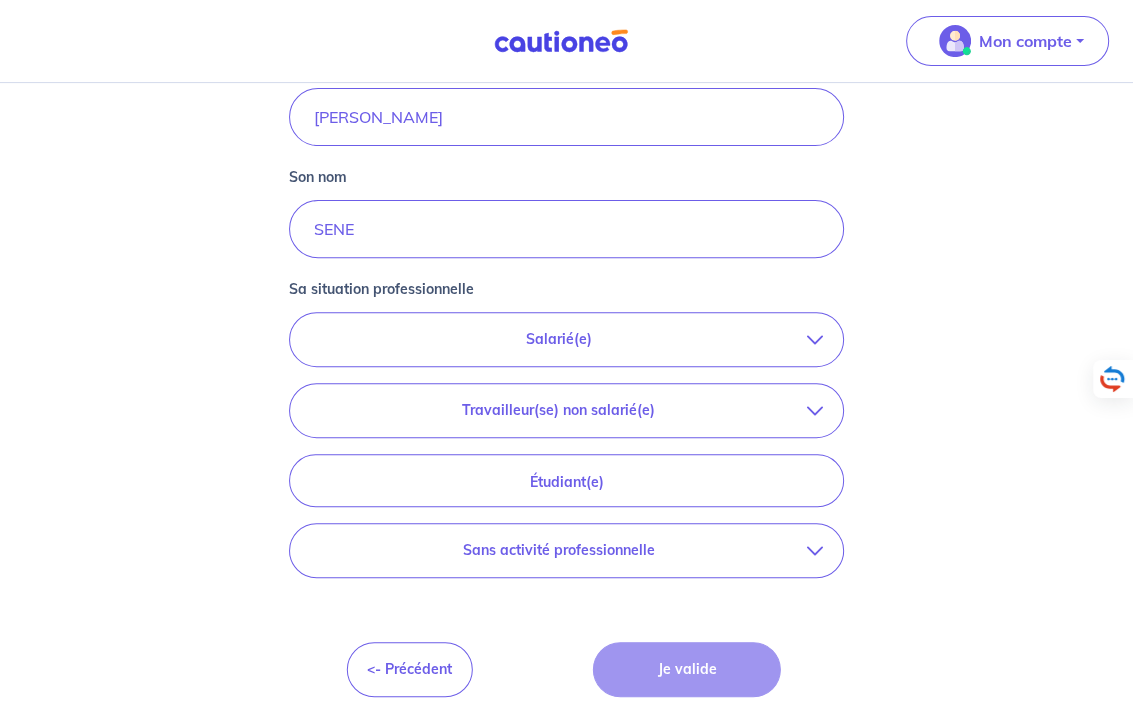 click on "Salarié(e)" at bounding box center [558, 339] 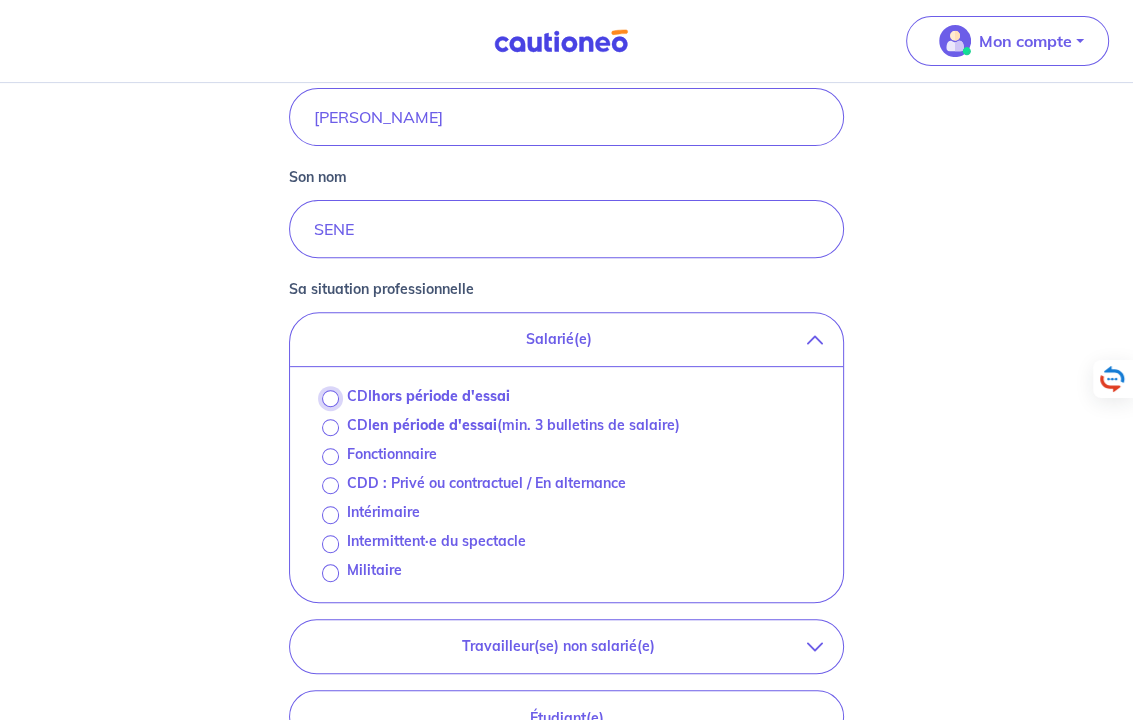click on "CDI  hors période d'essai" at bounding box center [330, 398] 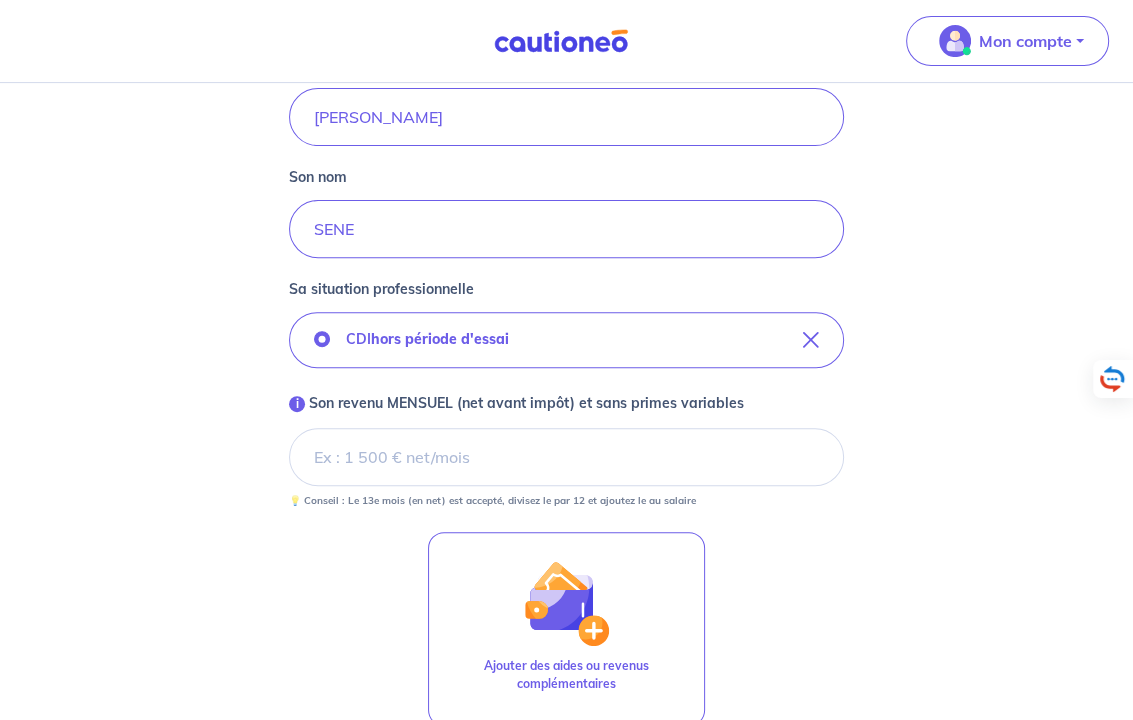 click on "i Son revenu MENSUEL (net avant impôt) et sans primes variables" at bounding box center (566, 457) 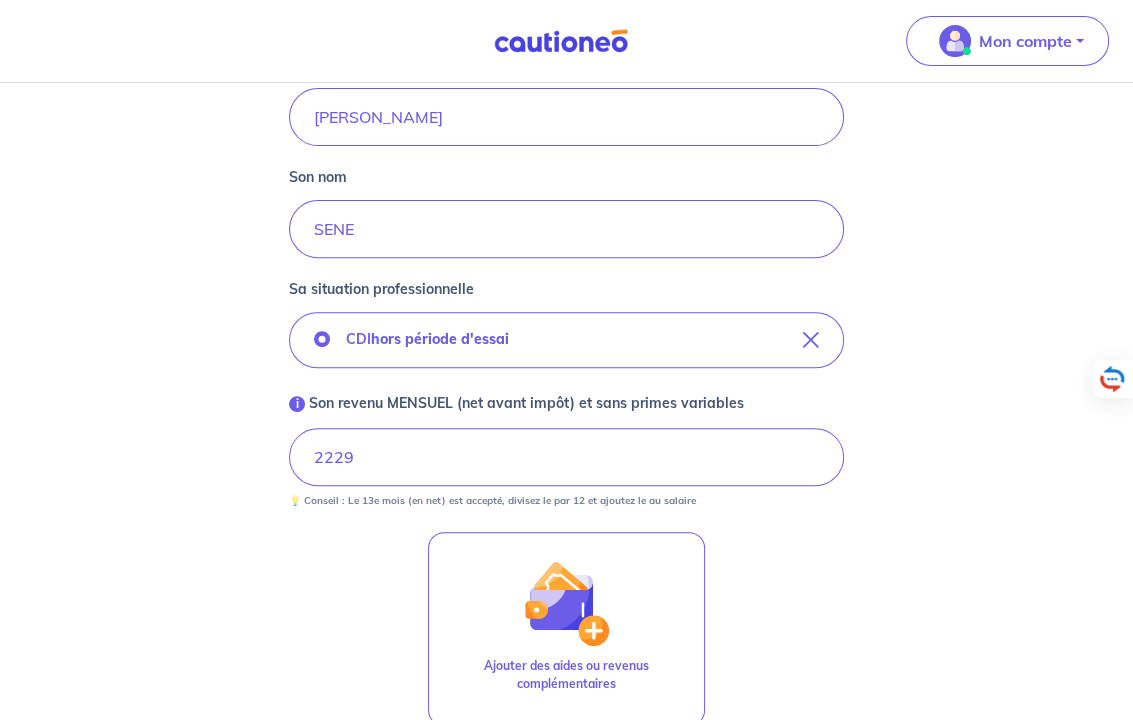 type 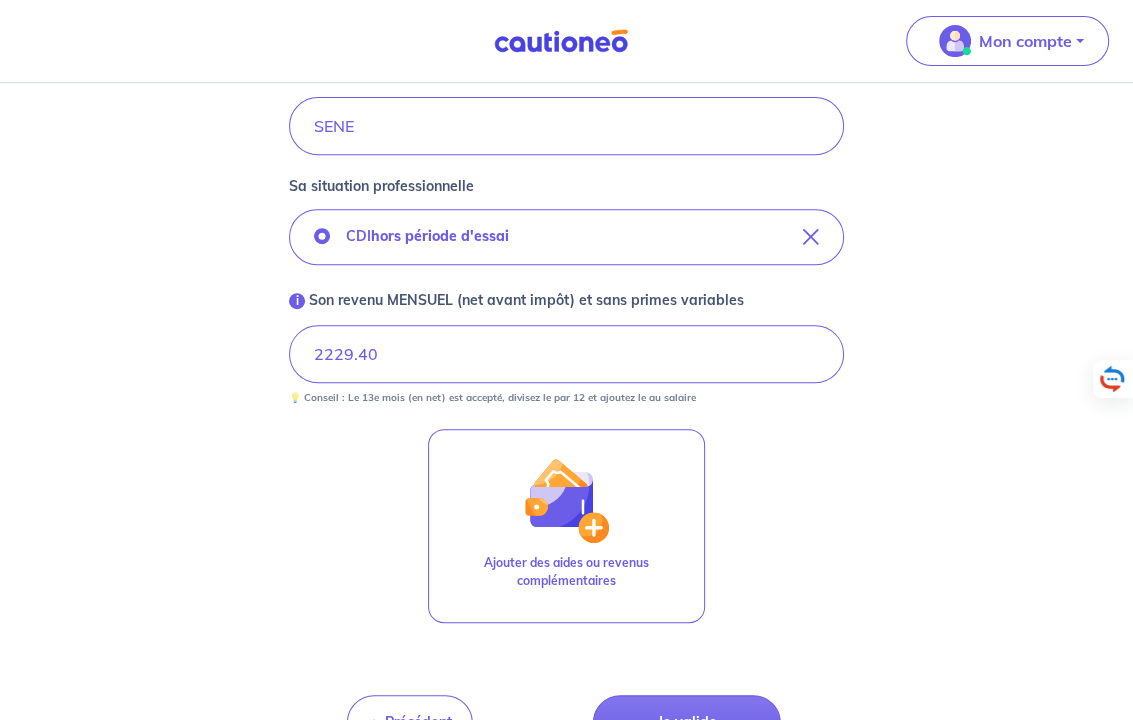scroll, scrollTop: 616, scrollLeft: 0, axis: vertical 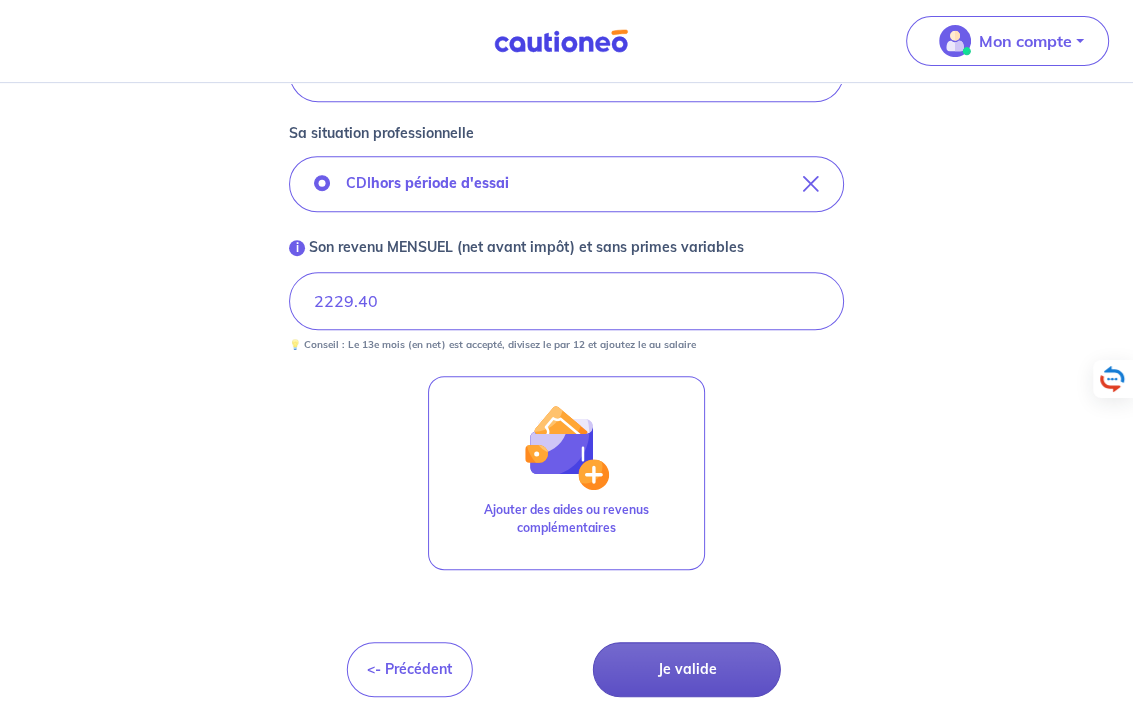 type on "2229.40" 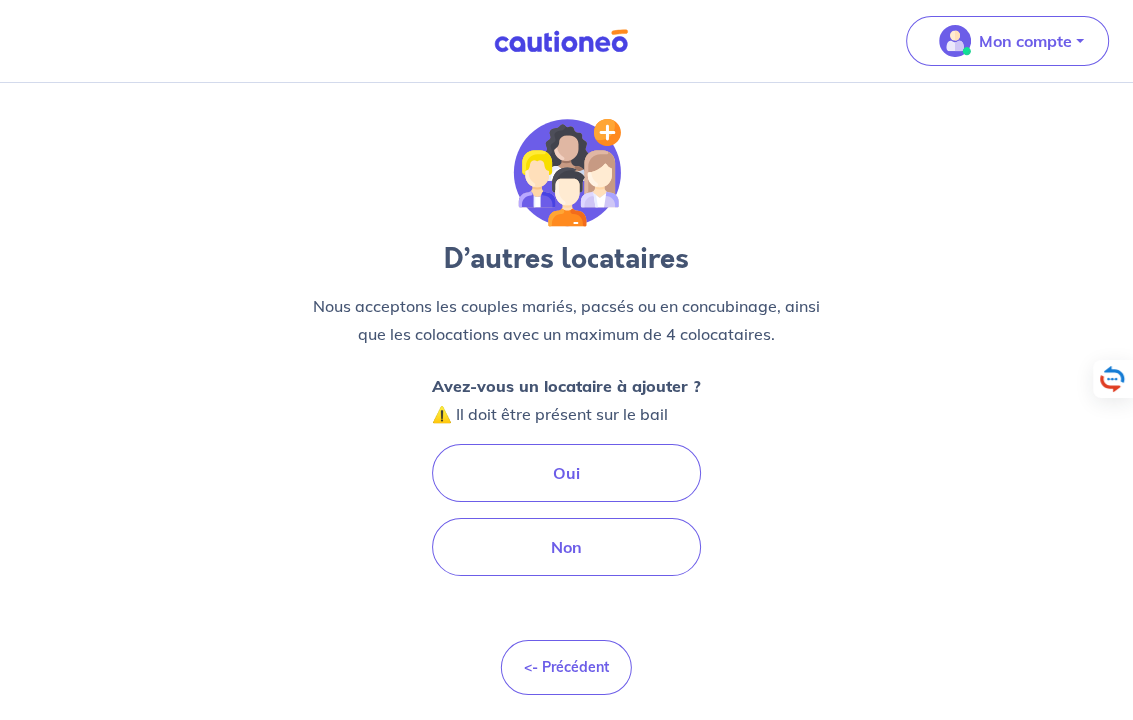 scroll, scrollTop: 0, scrollLeft: 0, axis: both 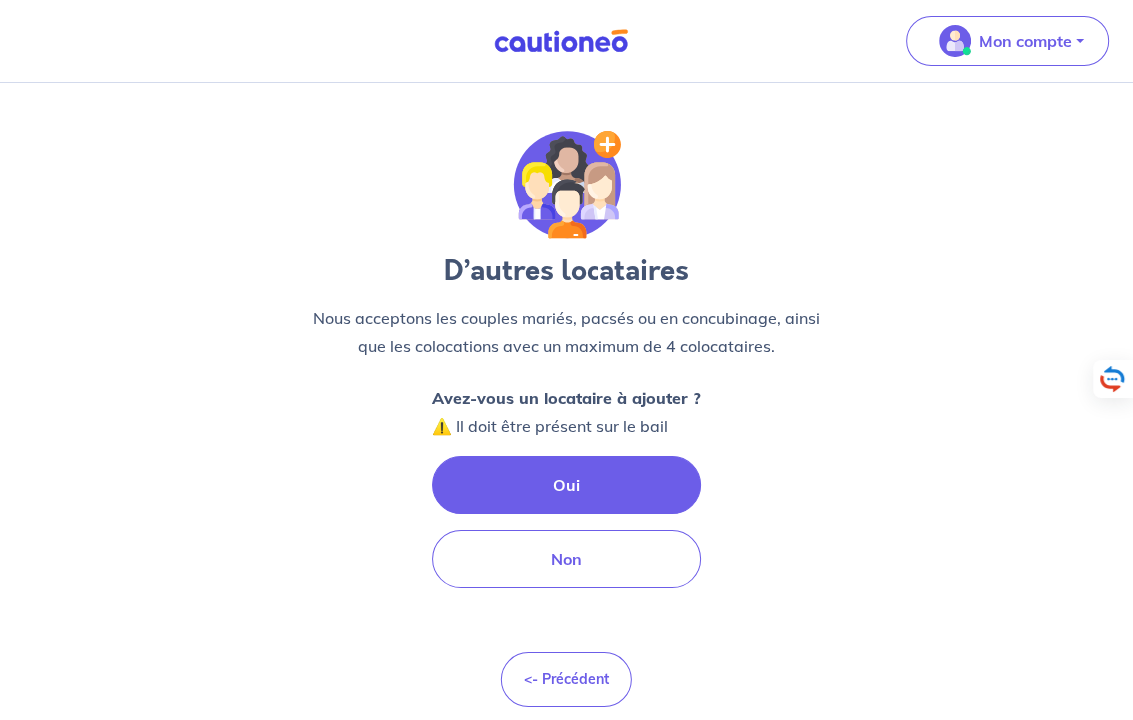 click on "Oui" at bounding box center (566, 485) 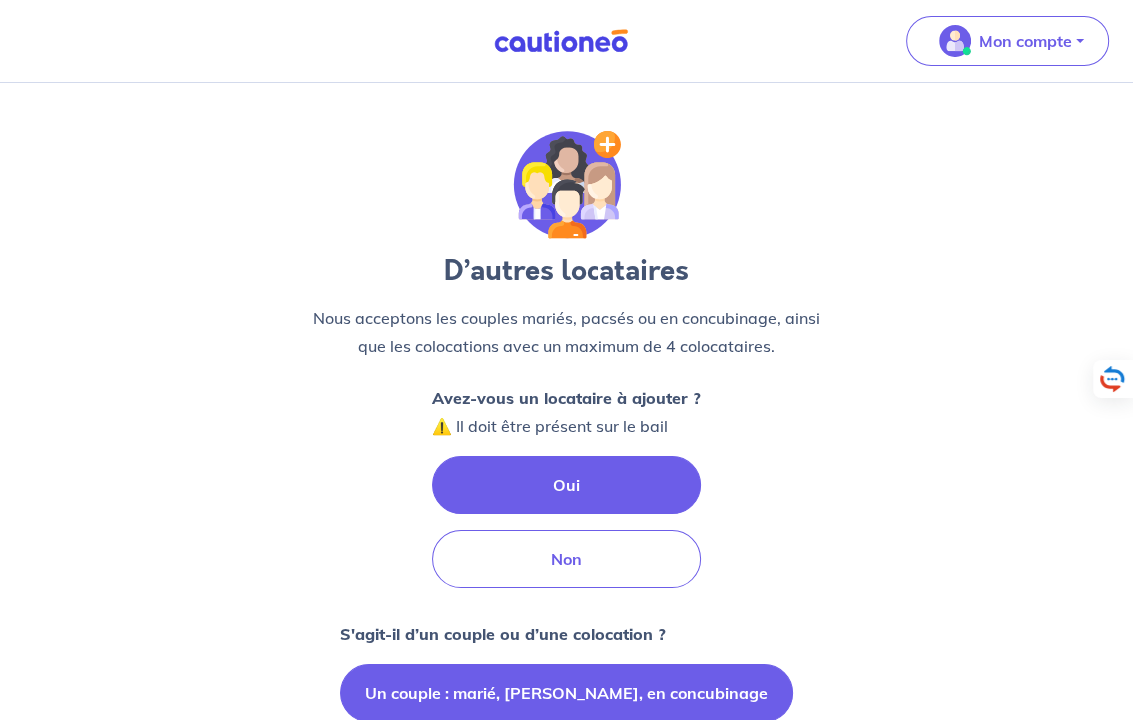 scroll, scrollTop: 218, scrollLeft: 0, axis: vertical 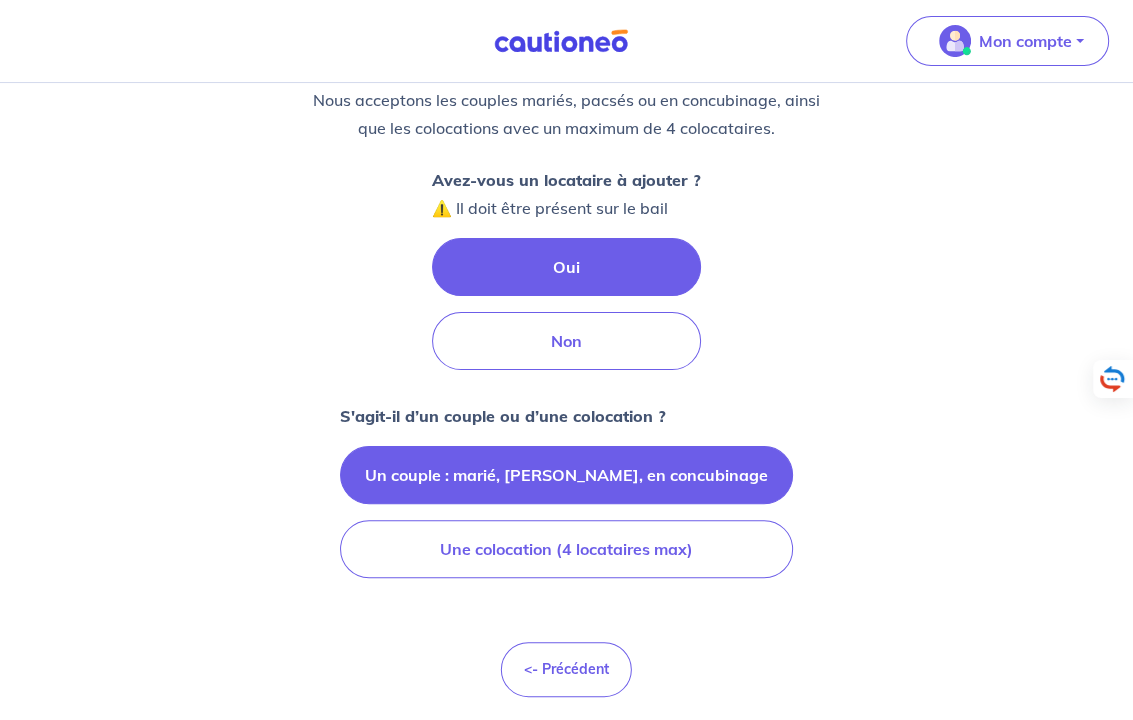 click on "Un couple : marié, [PERSON_NAME], en concubinage" at bounding box center [566, 475] 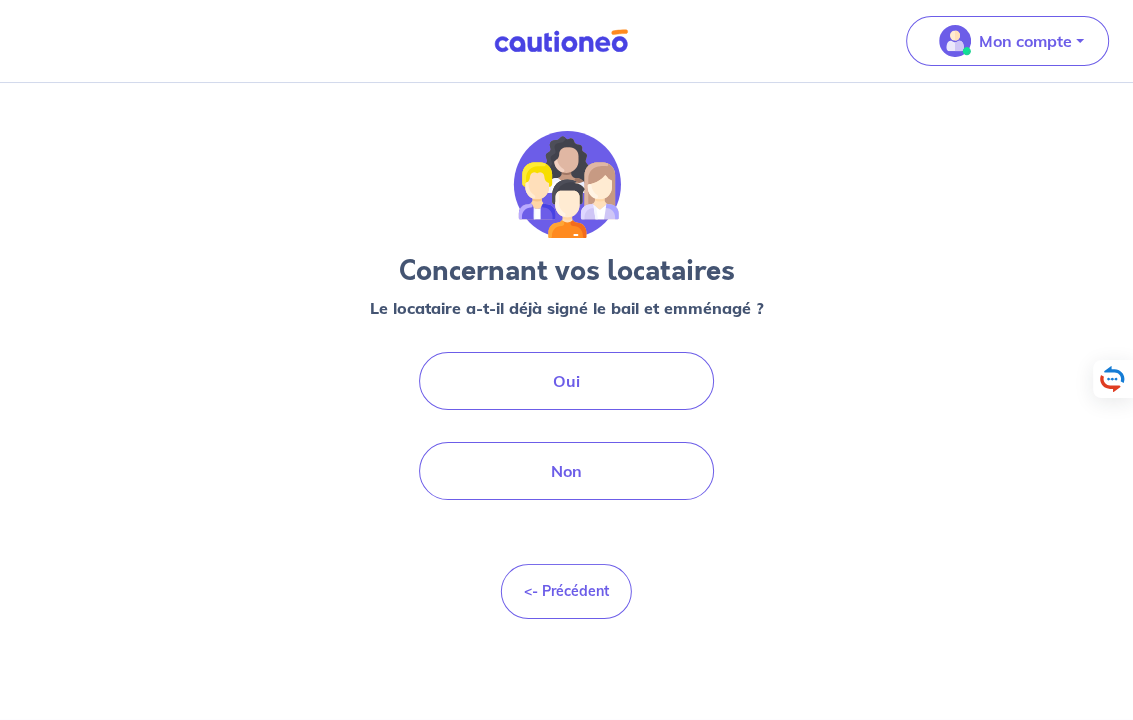 scroll, scrollTop: 0, scrollLeft: 0, axis: both 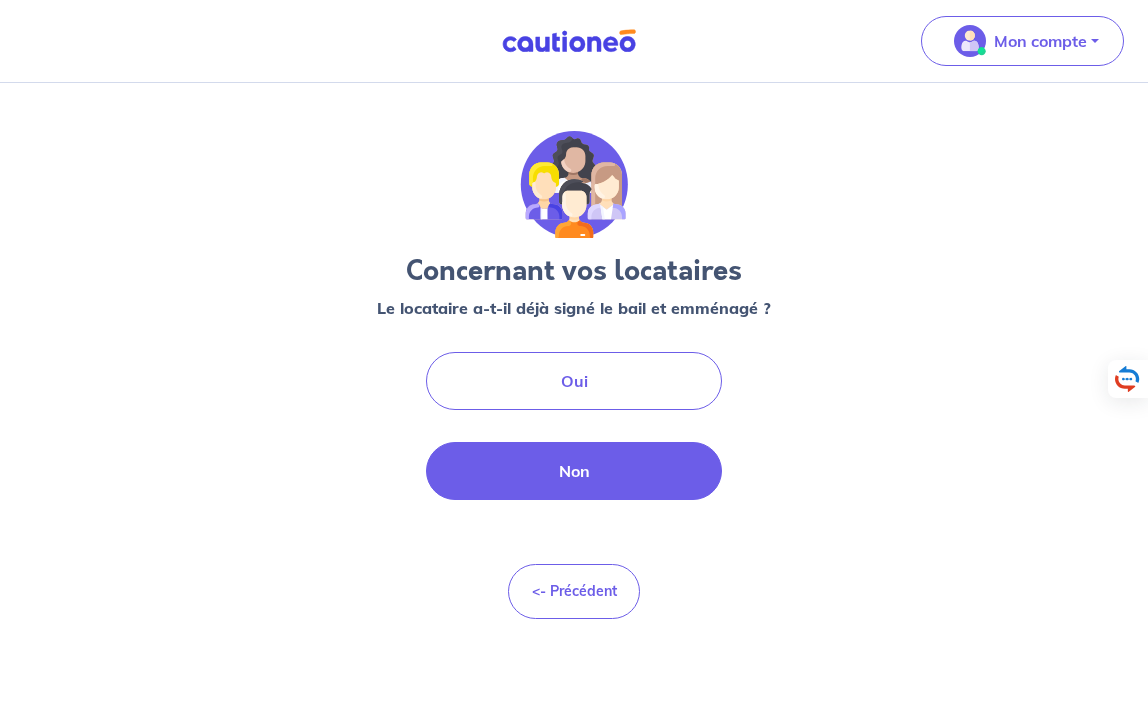 click on "Non" at bounding box center (574, 471) 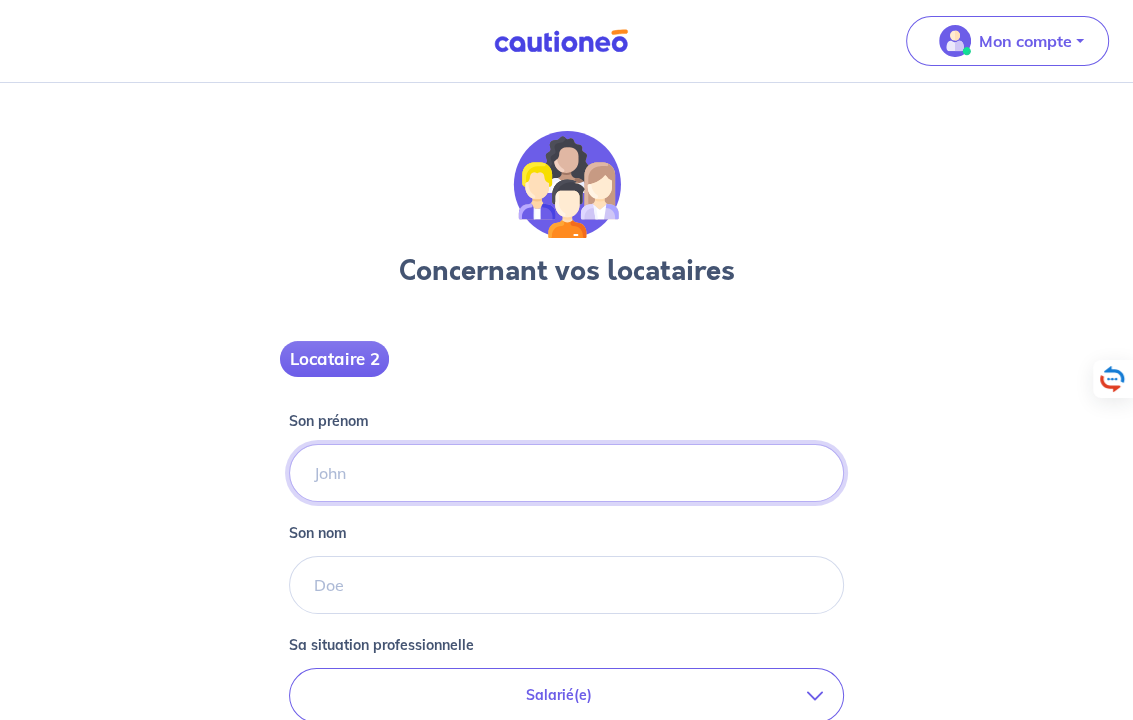 click on "Son prénom" at bounding box center [566, 473] 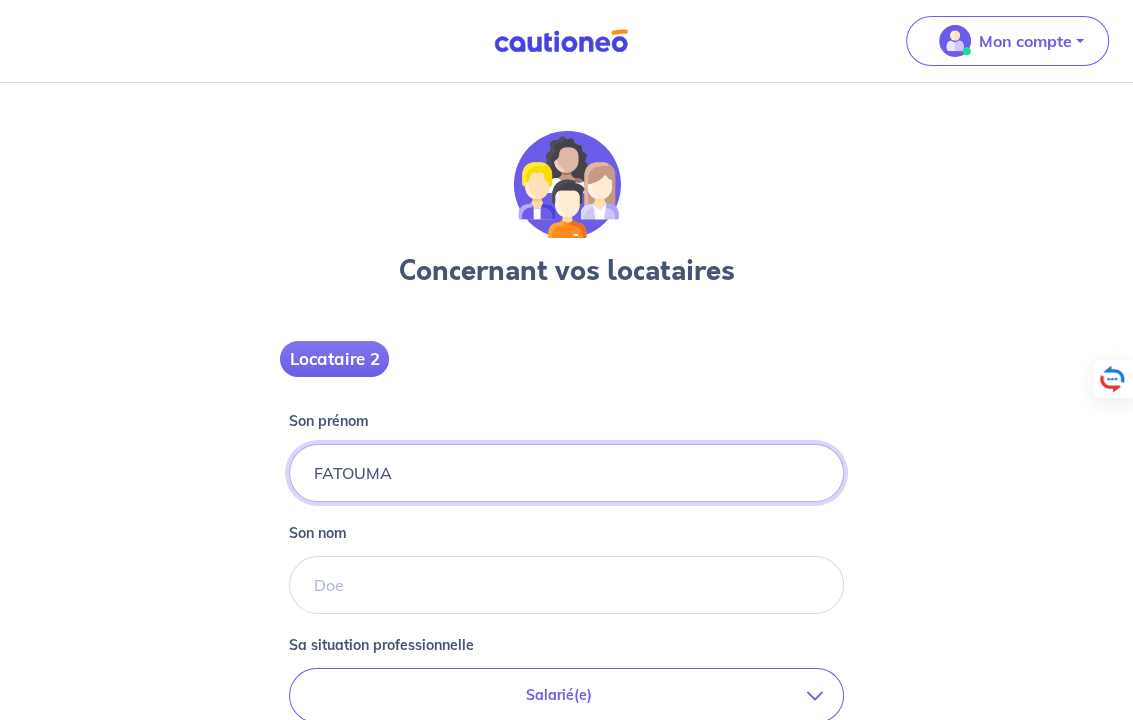 type on "FATOUMA" 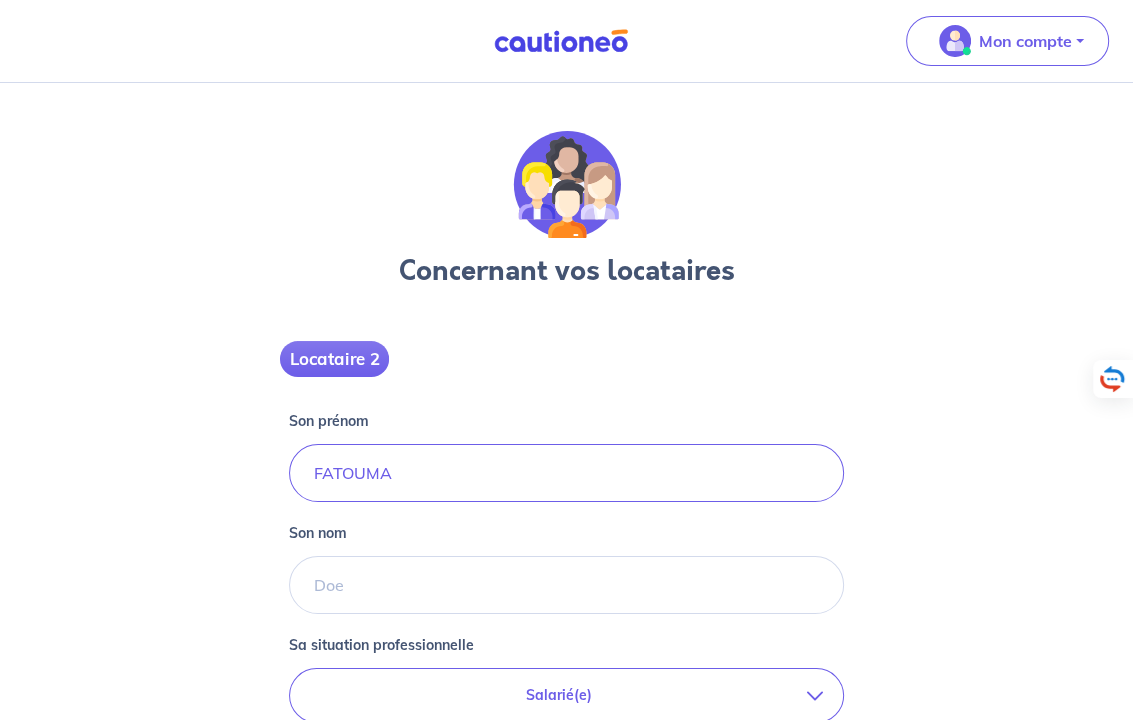 click on "Salarié(e)" at bounding box center [566, 695] 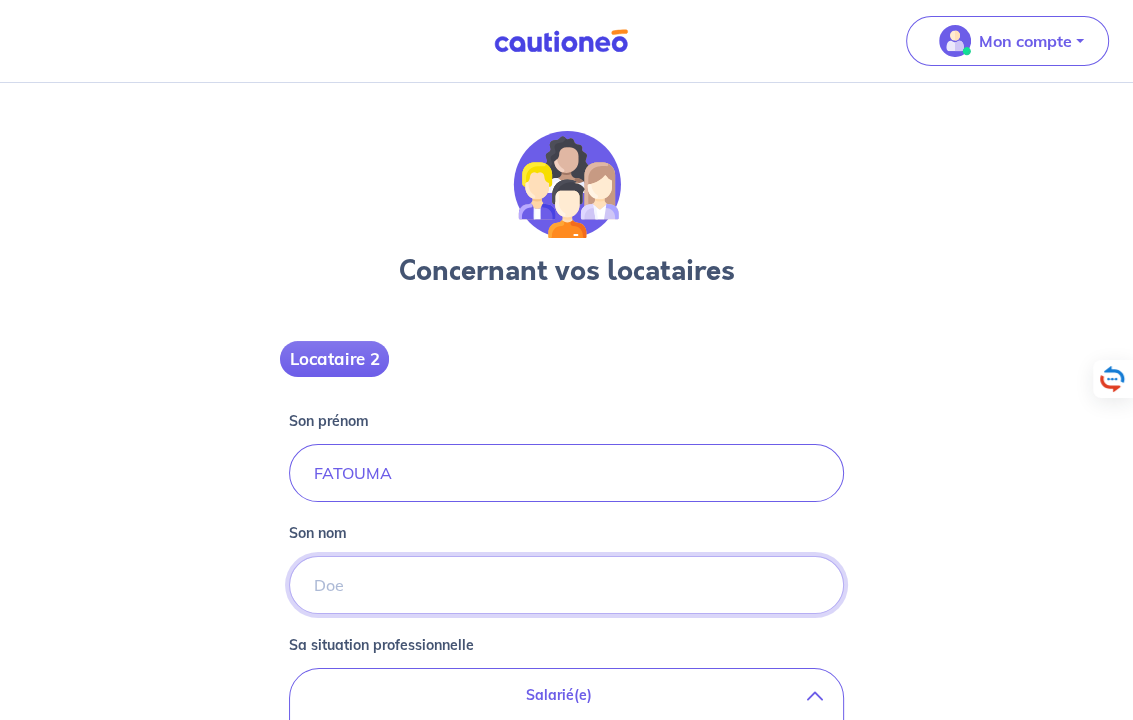 click on "Son nom" at bounding box center [566, 585] 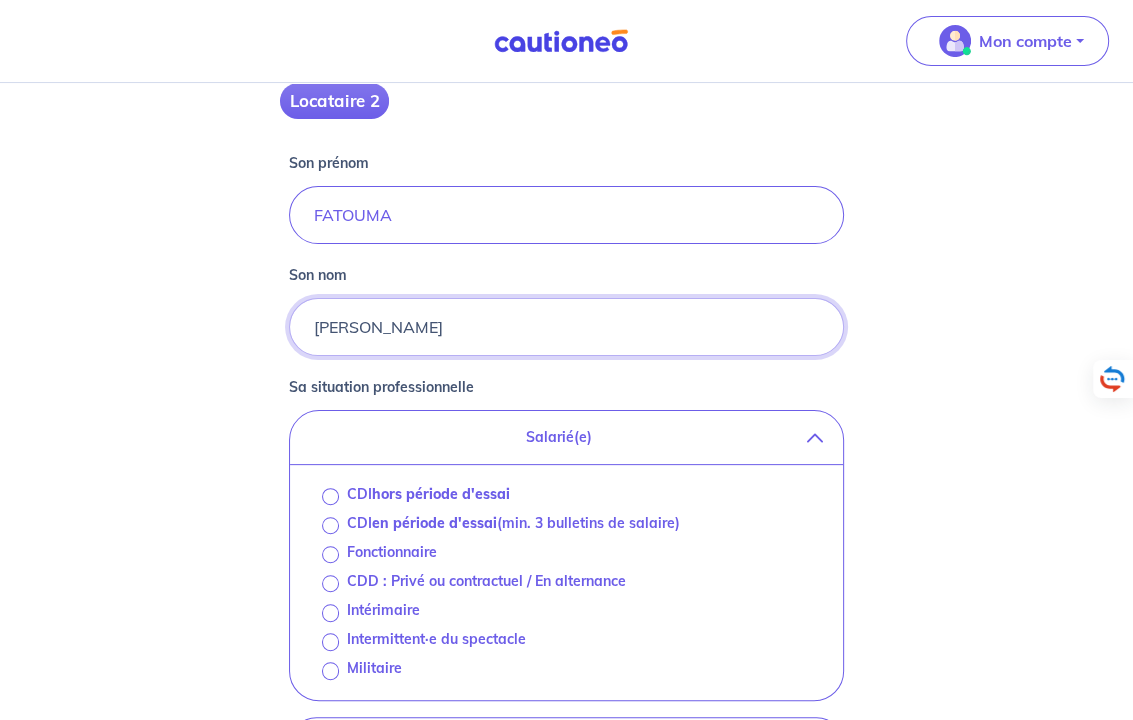 scroll, scrollTop: 278, scrollLeft: 0, axis: vertical 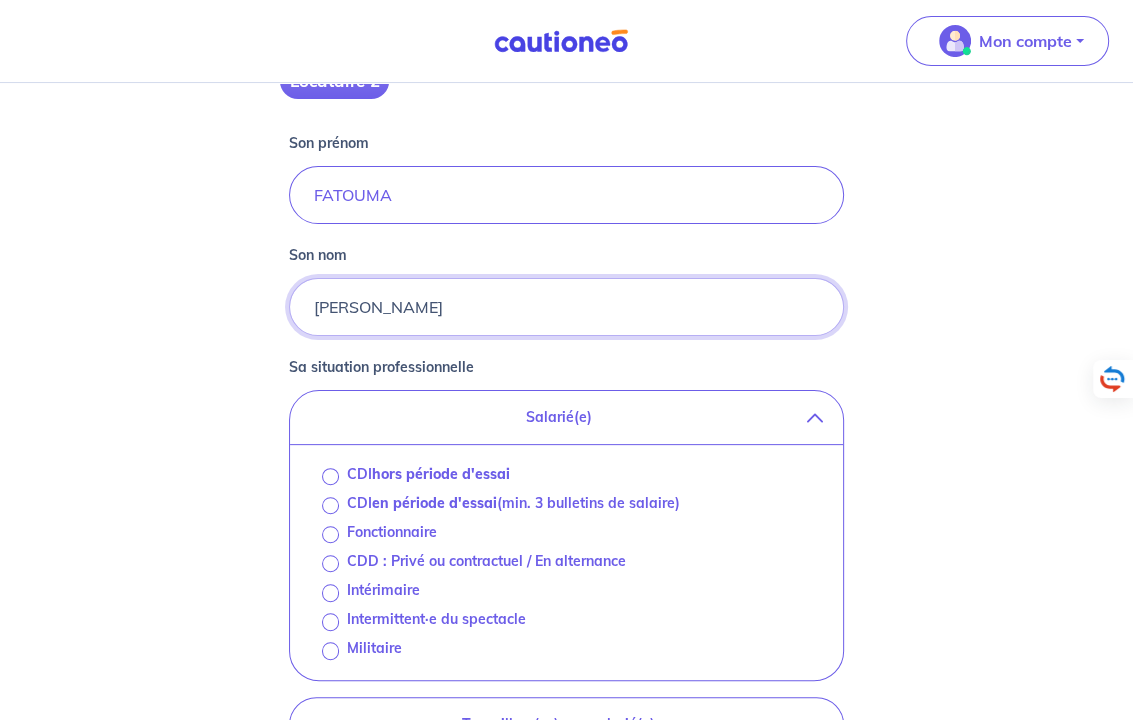 type on "[PERSON_NAME]" 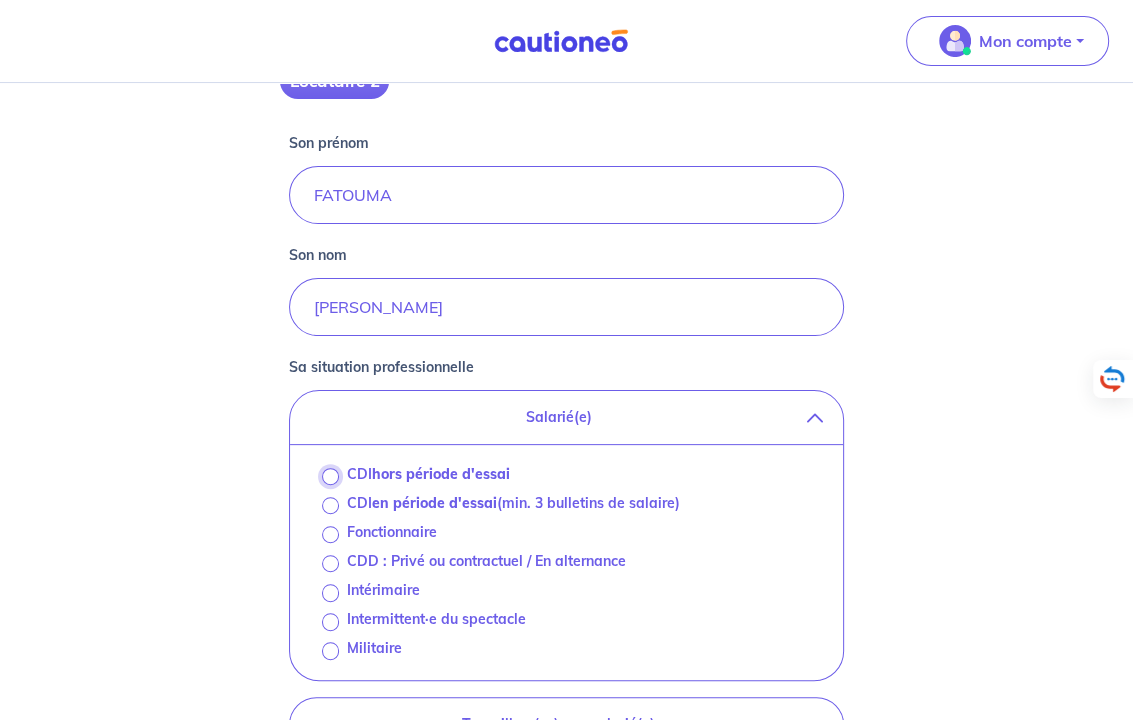 click on "CDI  hors période d'essai" at bounding box center (330, 476) 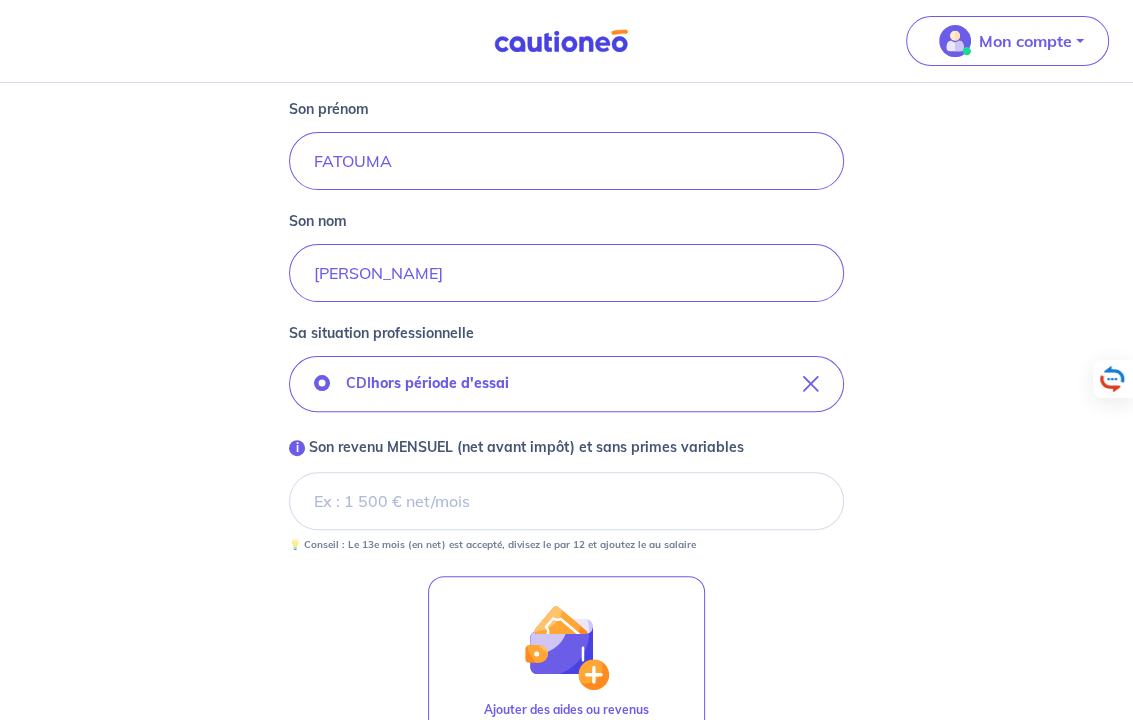 scroll, scrollTop: 332, scrollLeft: 0, axis: vertical 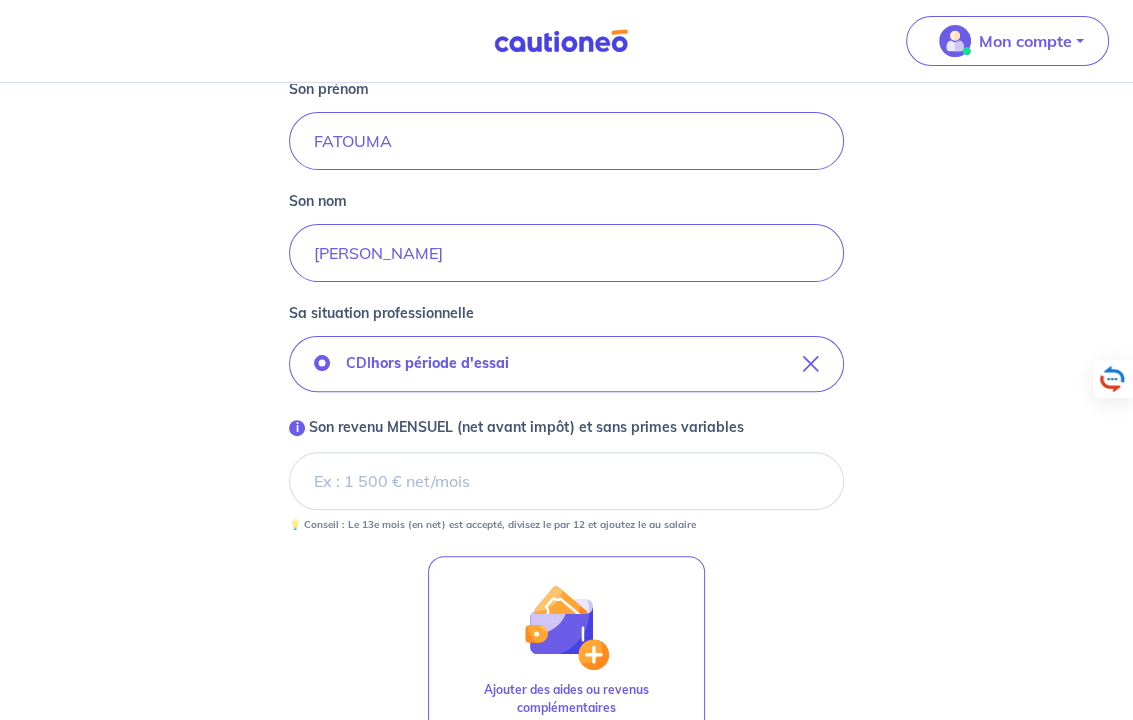 click on "i Son revenu MENSUEL (net avant impôt) et sans primes variables" at bounding box center (566, 481) 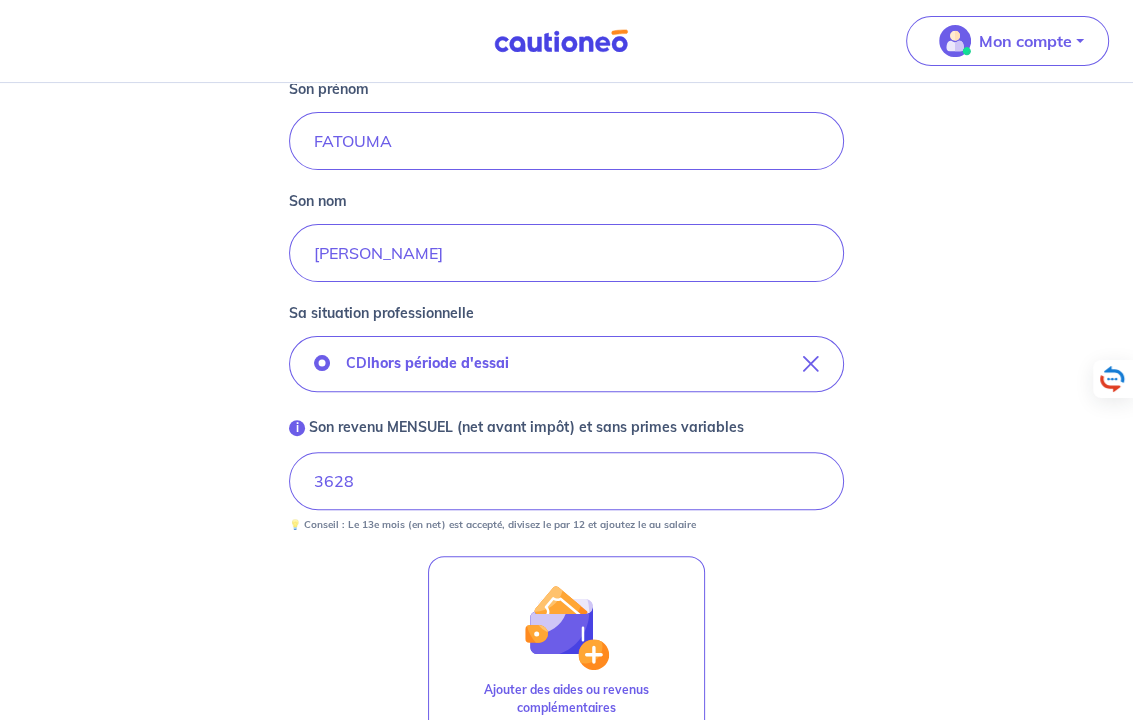 type 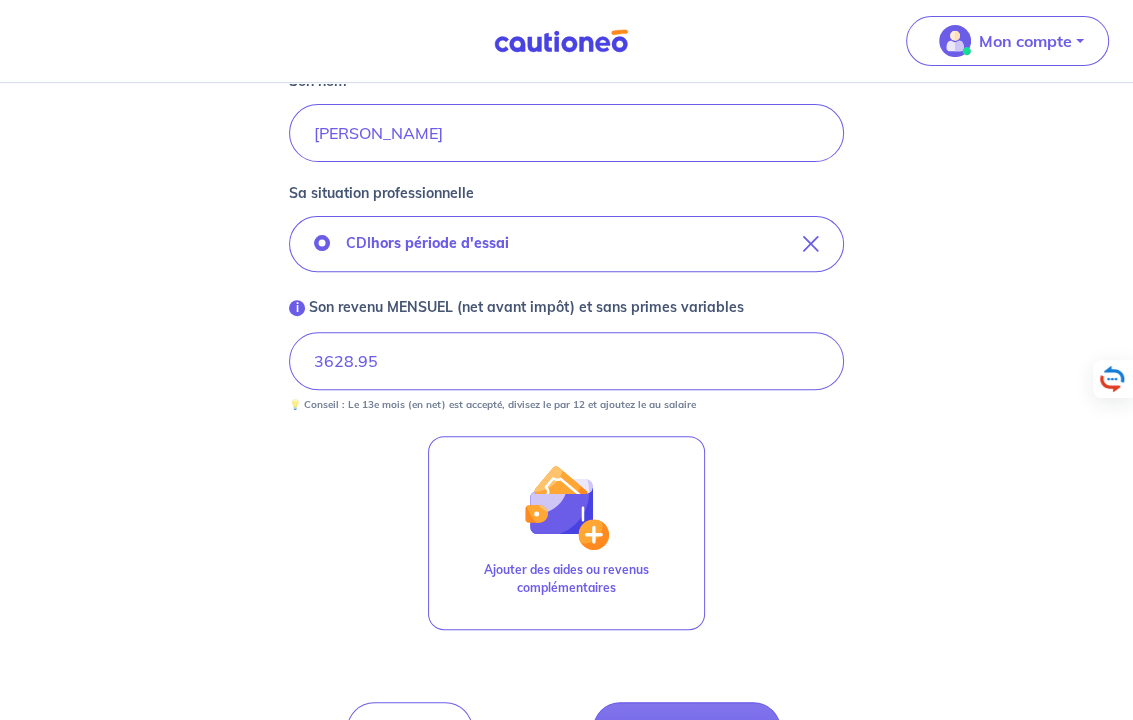 scroll, scrollTop: 512, scrollLeft: 0, axis: vertical 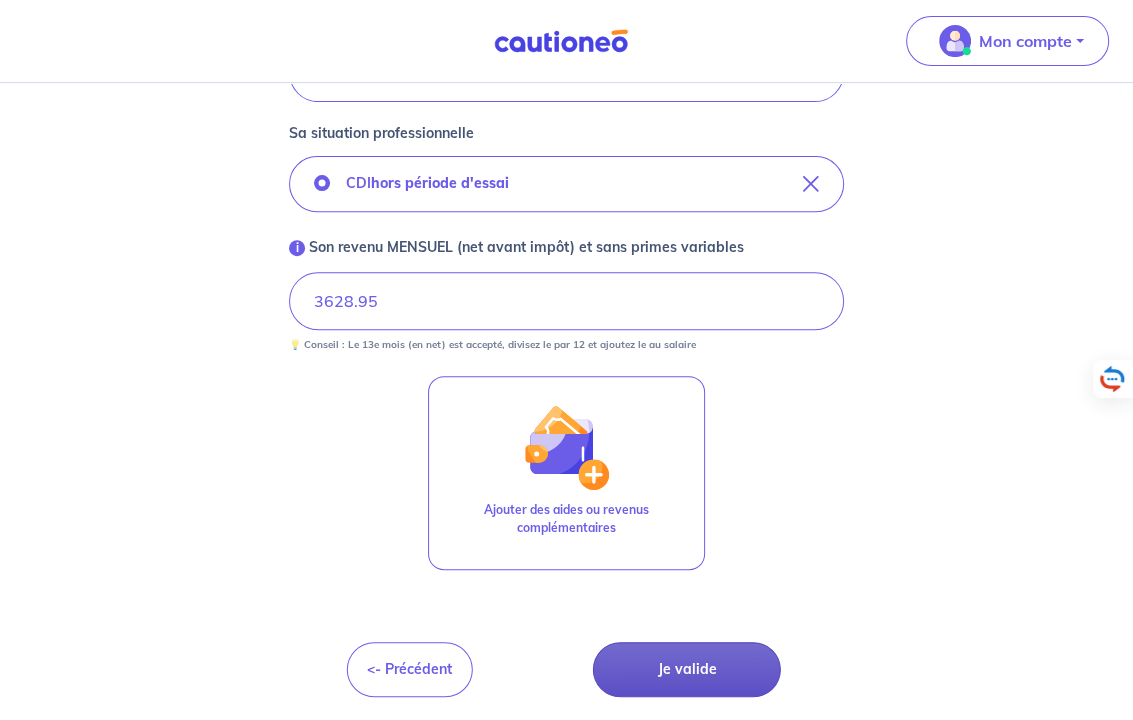 click on "Je valide" at bounding box center [687, 669] 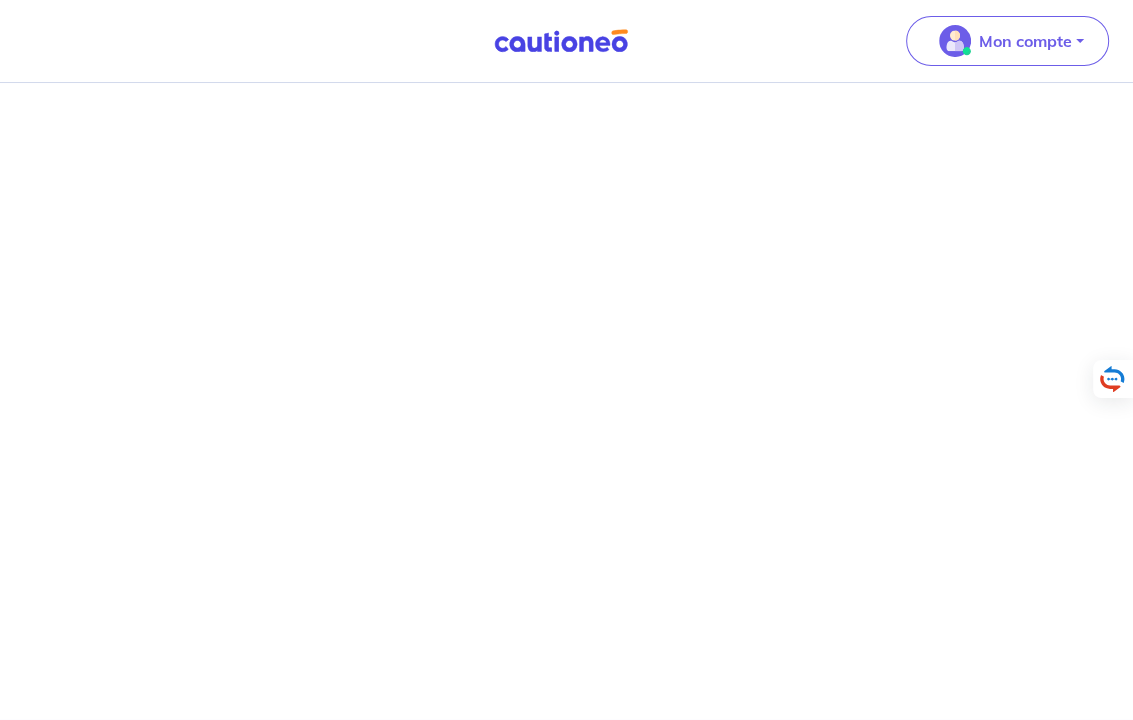 scroll, scrollTop: 0, scrollLeft: 0, axis: both 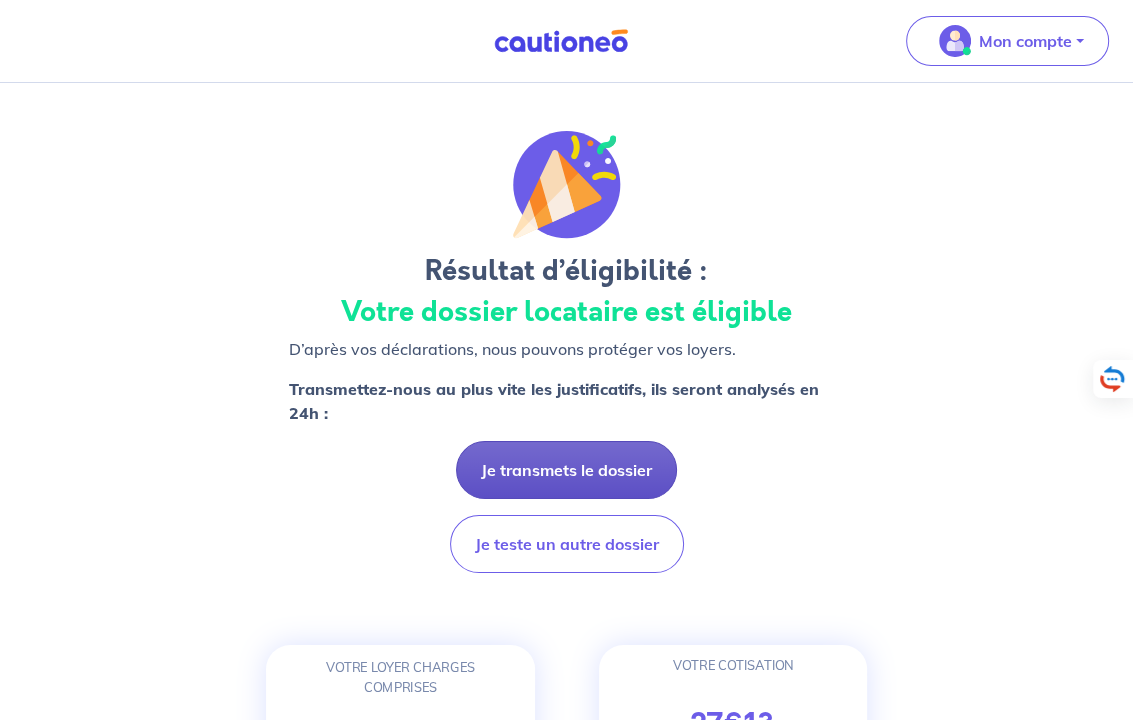 click on "Je transmets le dossier" at bounding box center (566, 470) 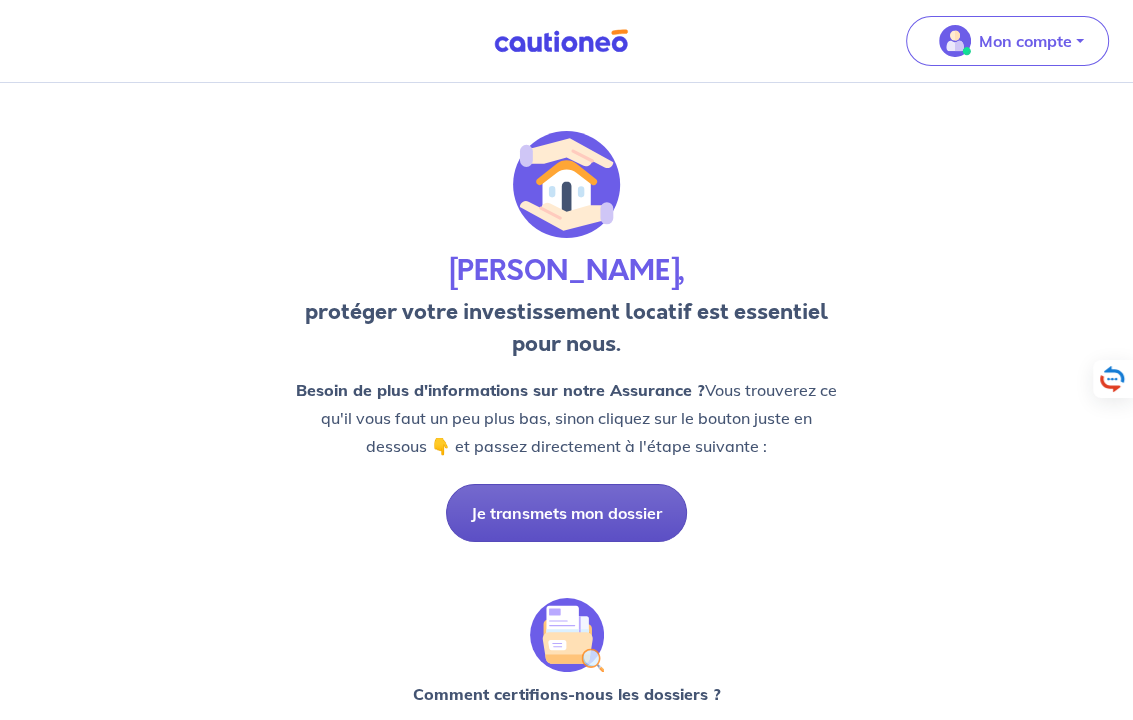 click on "Je transmets mon dossier" at bounding box center [566, 513] 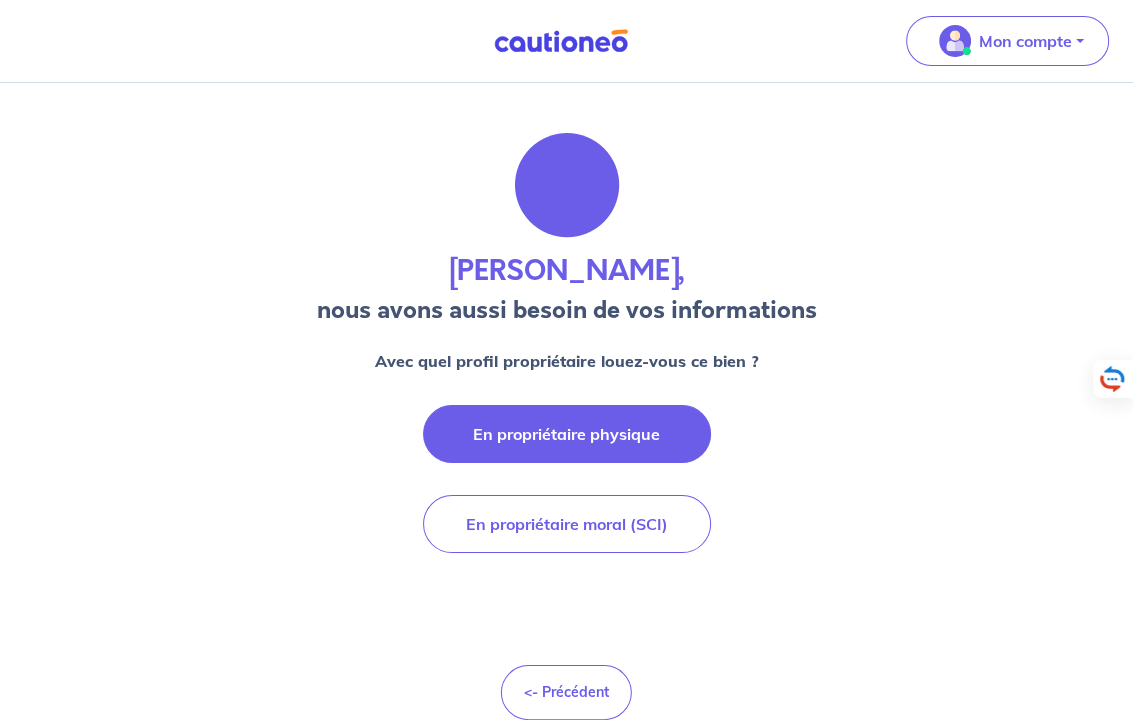 click on "En propriétaire physique" at bounding box center (567, 434) 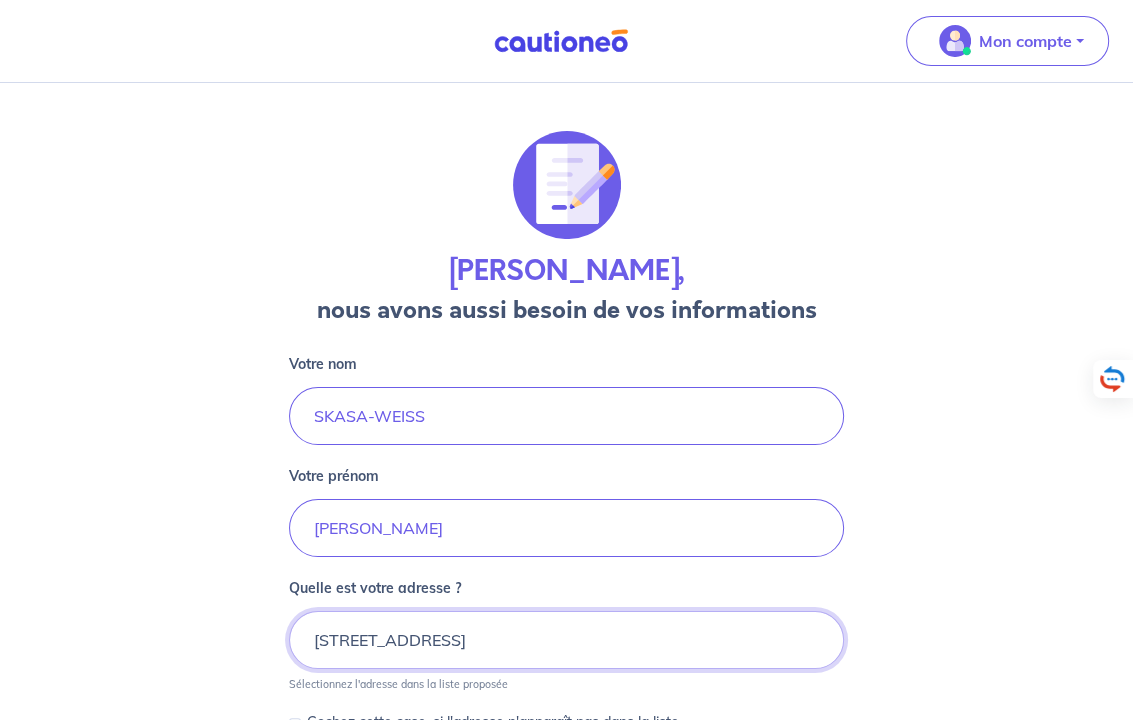 scroll, scrollTop: 466, scrollLeft: 0, axis: vertical 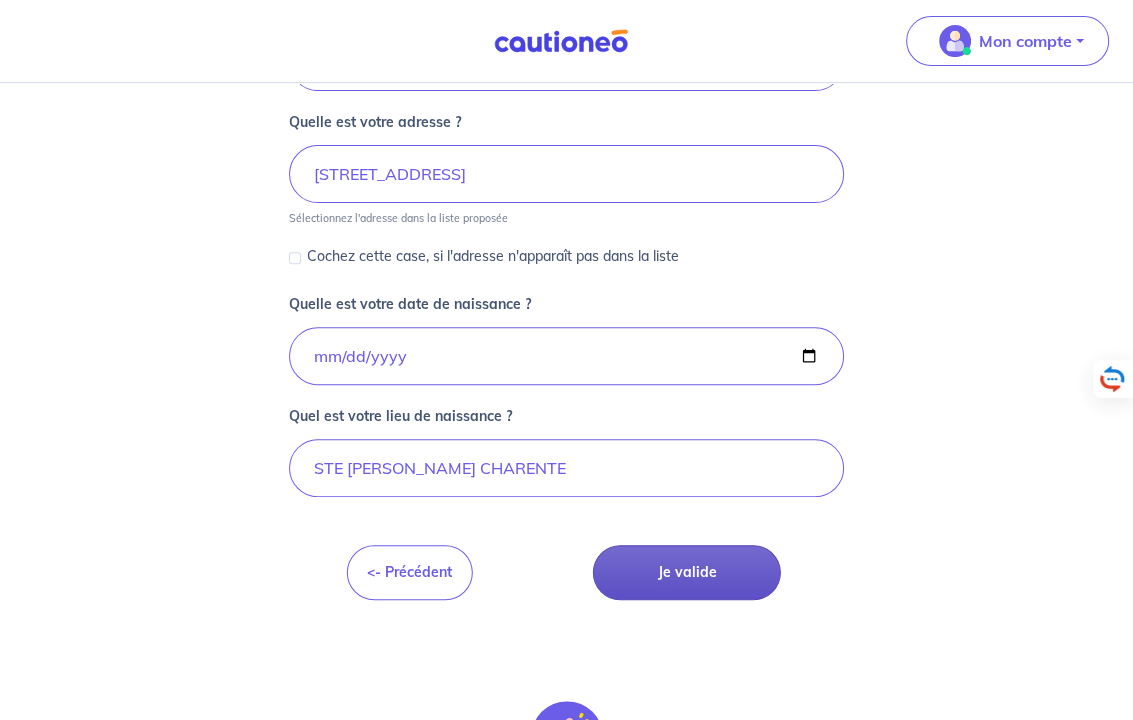 click on "Je valide" at bounding box center [687, 572] 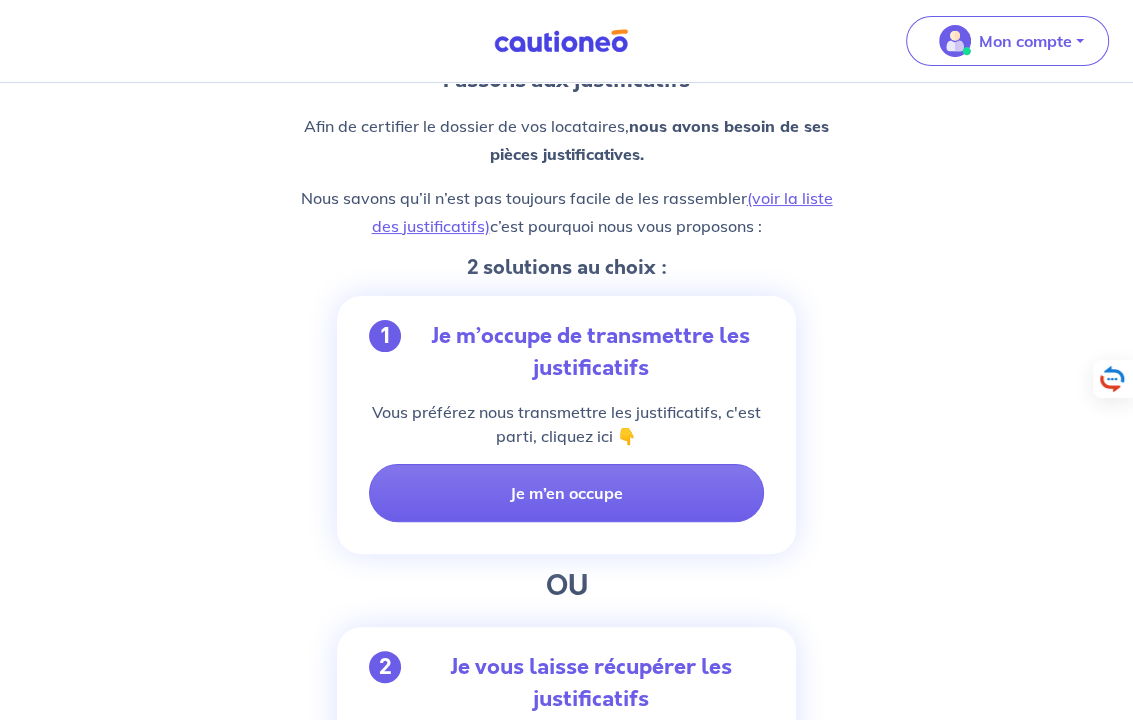 scroll, scrollTop: 0, scrollLeft: 0, axis: both 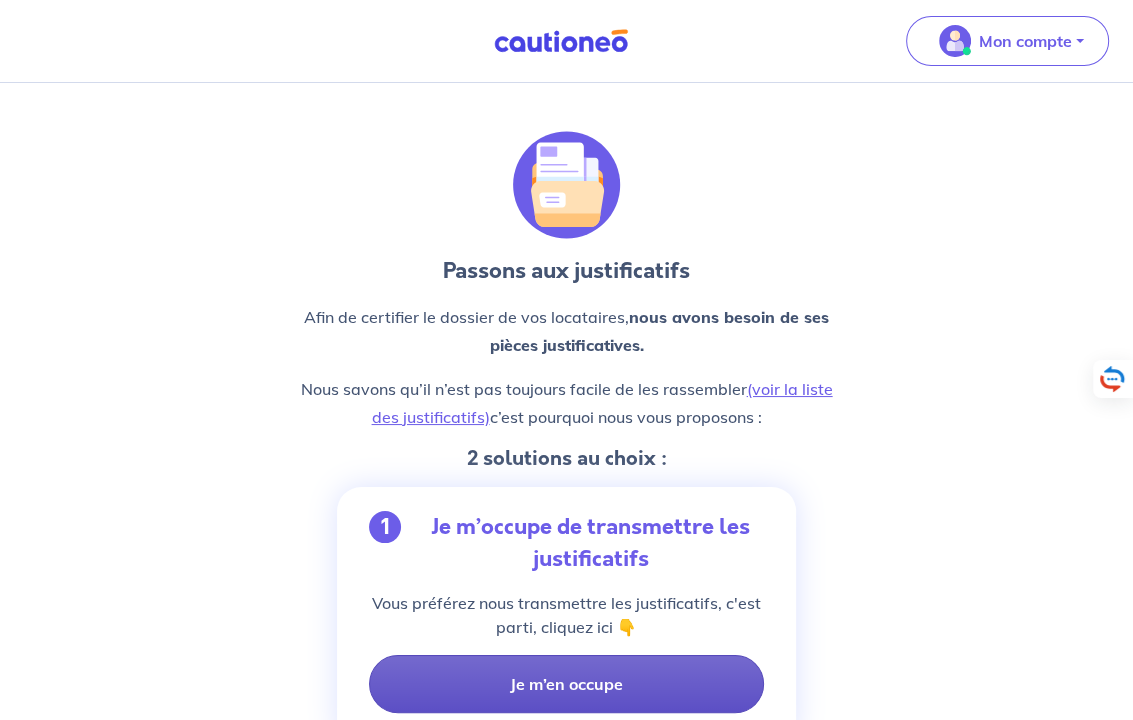 click on "Je m’en occupe" at bounding box center (566, 684) 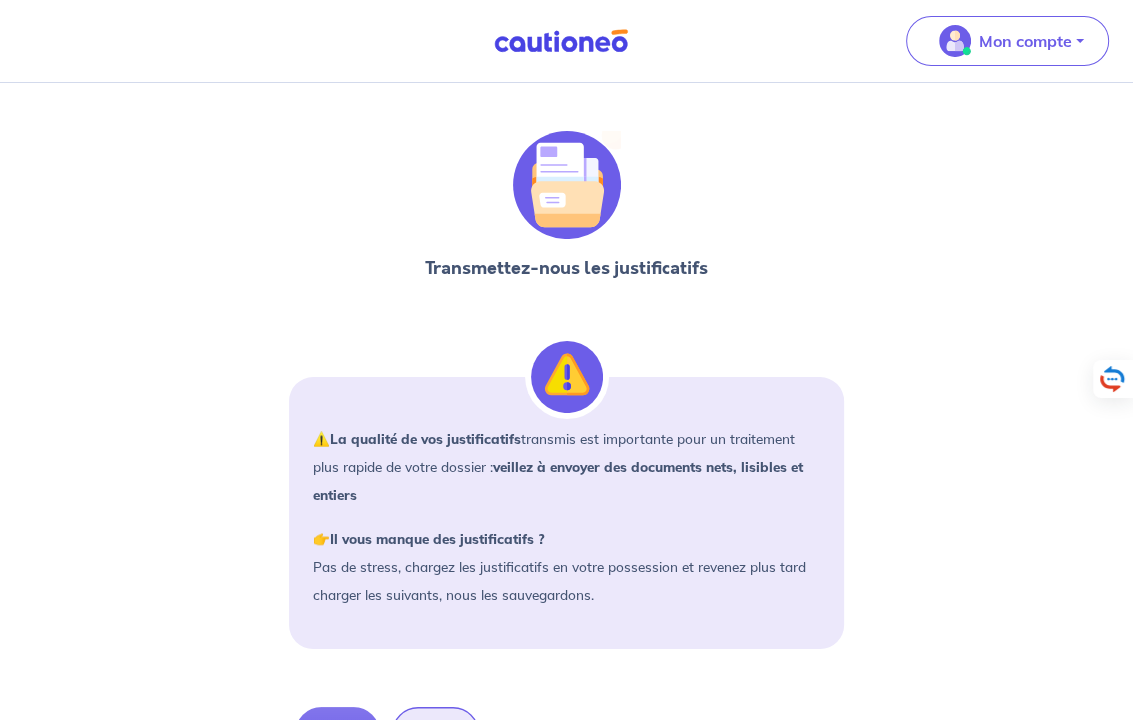 scroll, scrollTop: 466, scrollLeft: 0, axis: vertical 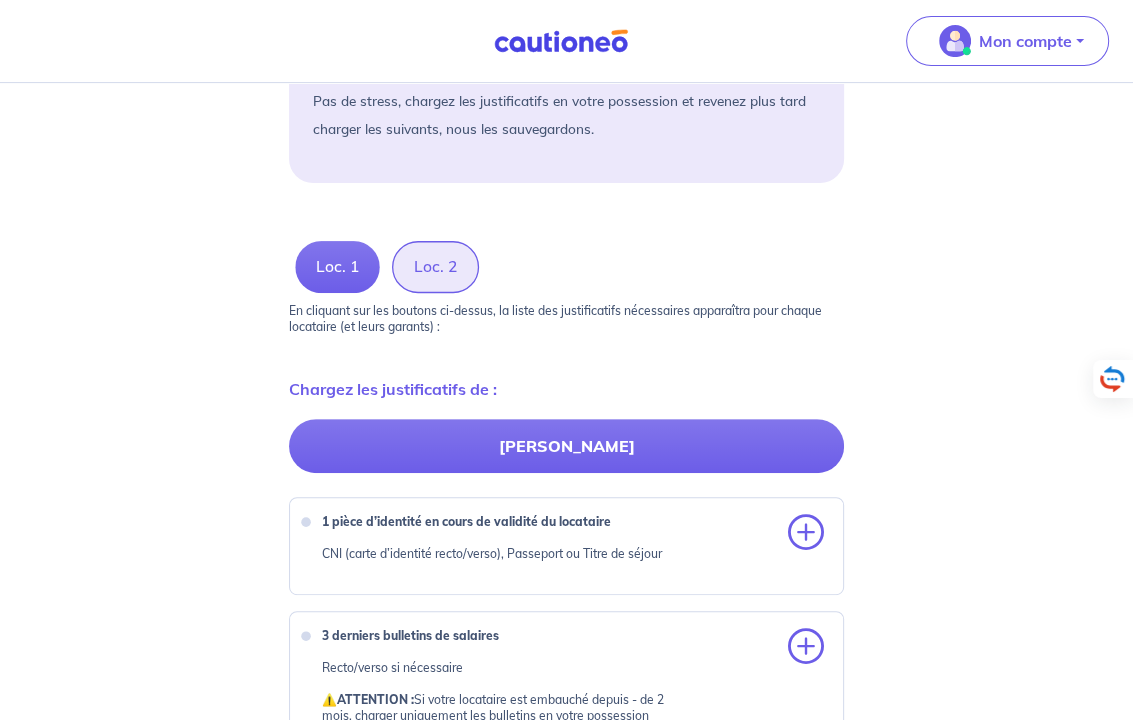 click on "1 pièce d’identité en cours de validité du locataire" at bounding box center [466, 521] 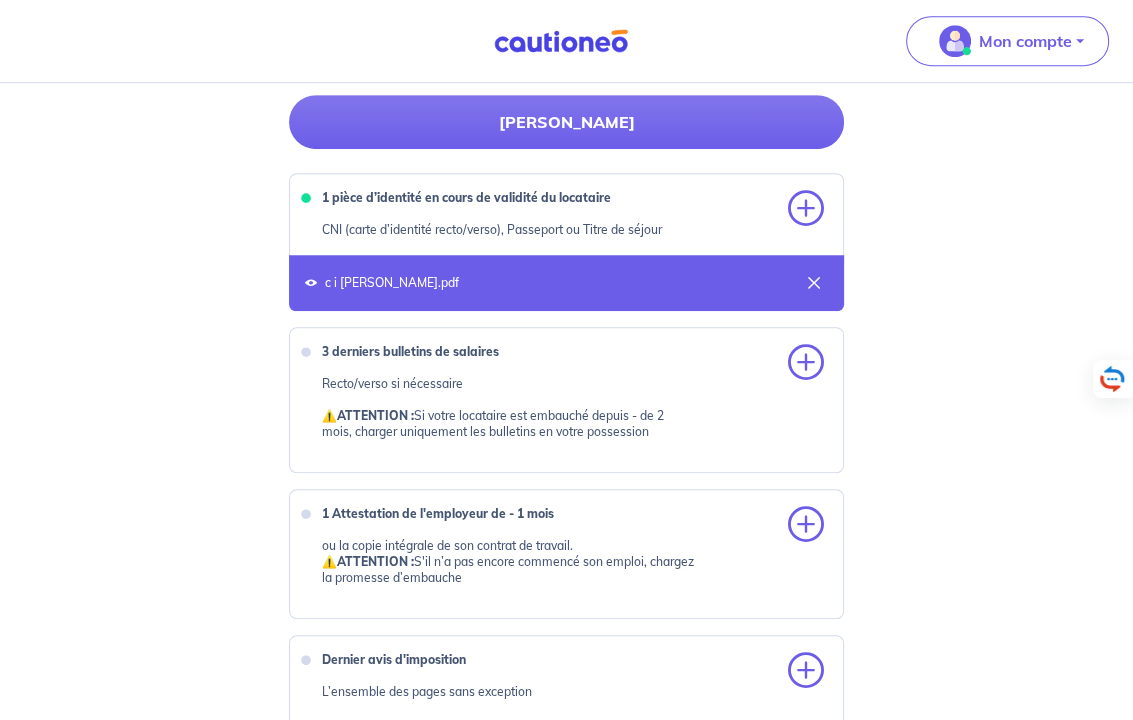 scroll, scrollTop: 799, scrollLeft: 0, axis: vertical 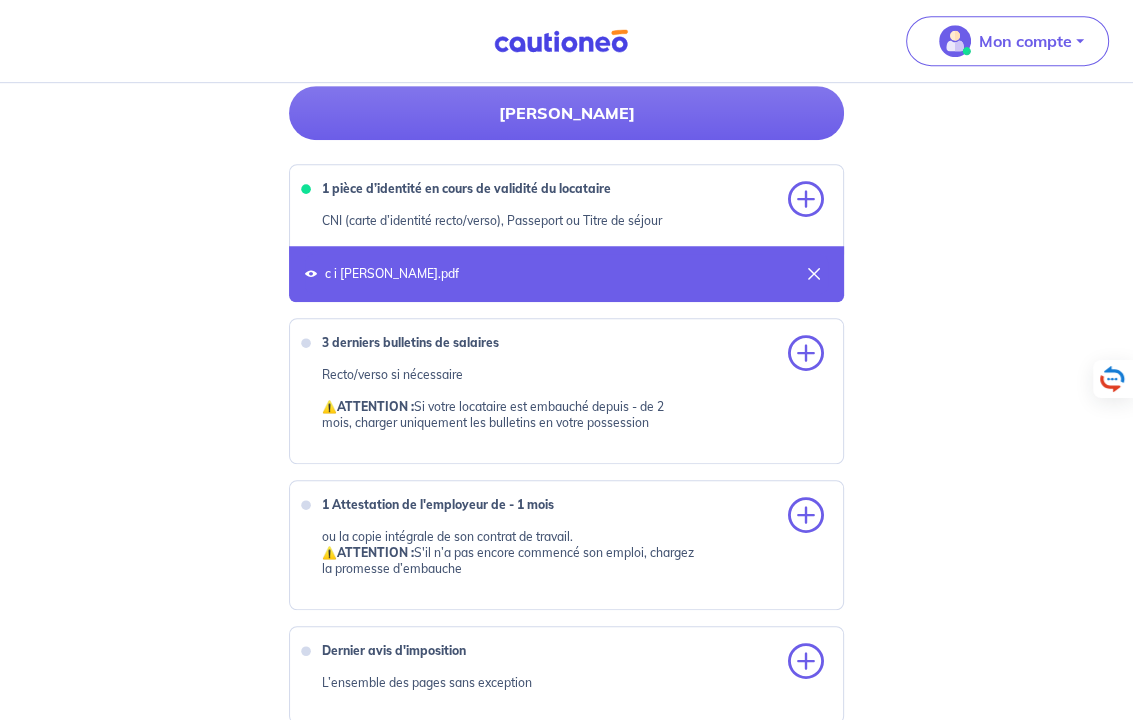 click on "3 derniers bulletins de salaires" at bounding box center (410, 342) 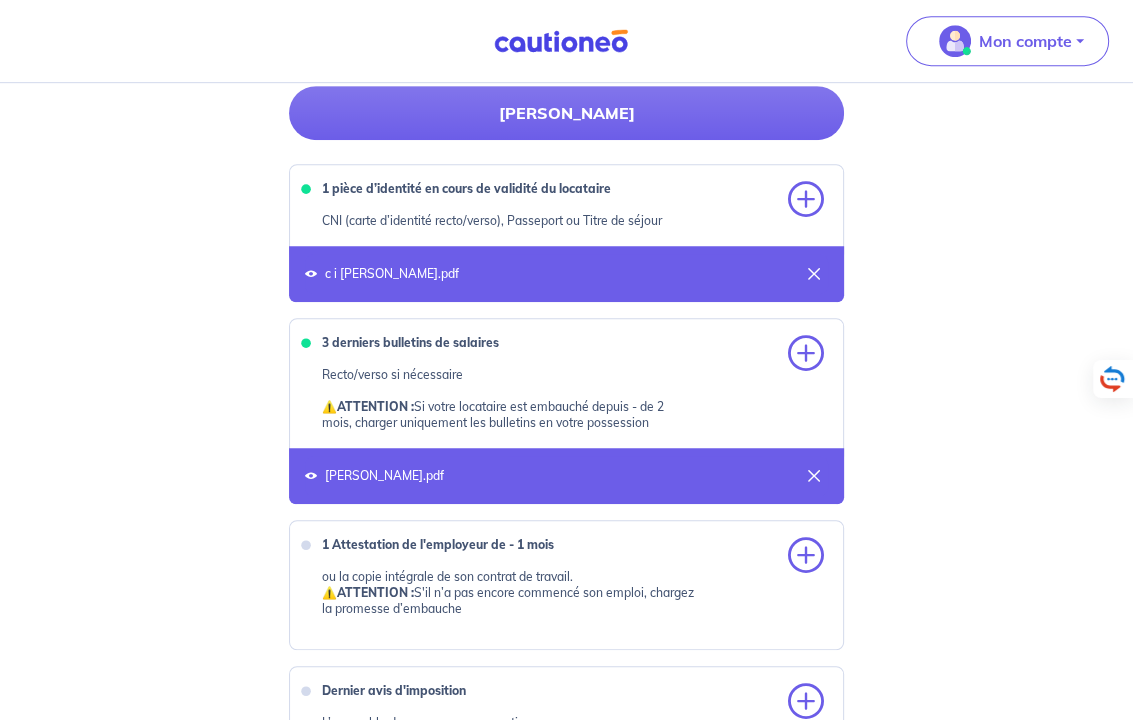 click on "3 derniers bulletins de salaires" at bounding box center (410, 342) 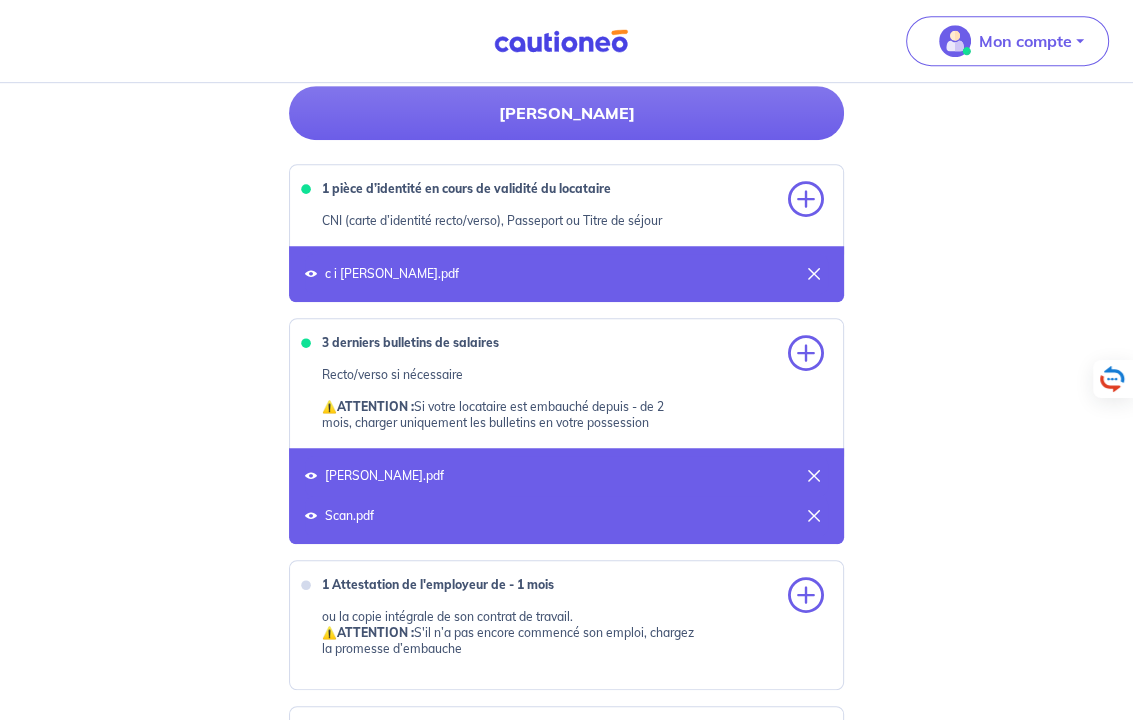 click on "3 derniers bulletins de salaires" at bounding box center [410, 342] 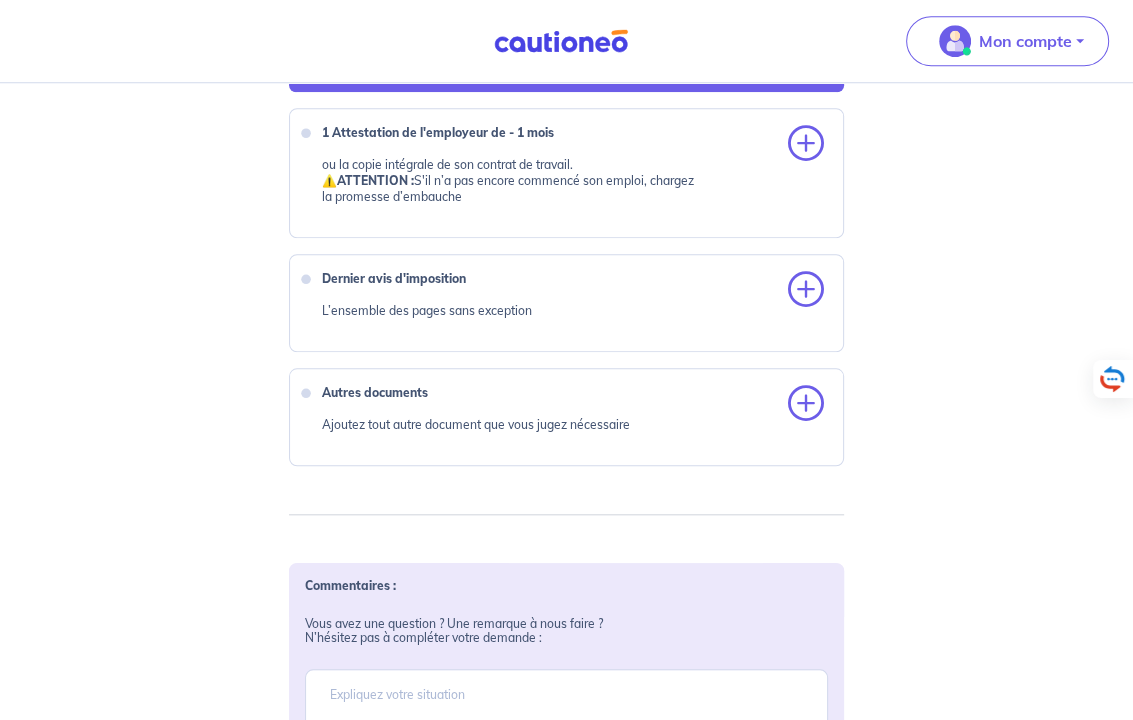scroll, scrollTop: 1300, scrollLeft: 0, axis: vertical 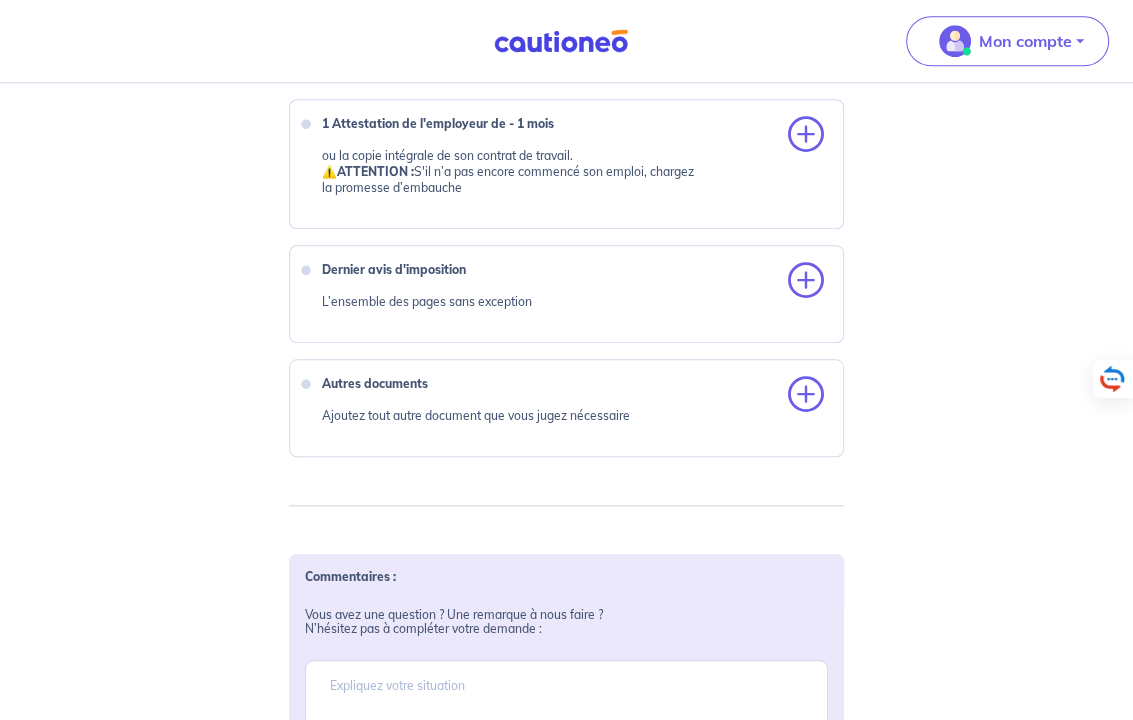 click on "Dernier avis d'imposition" at bounding box center (394, 269) 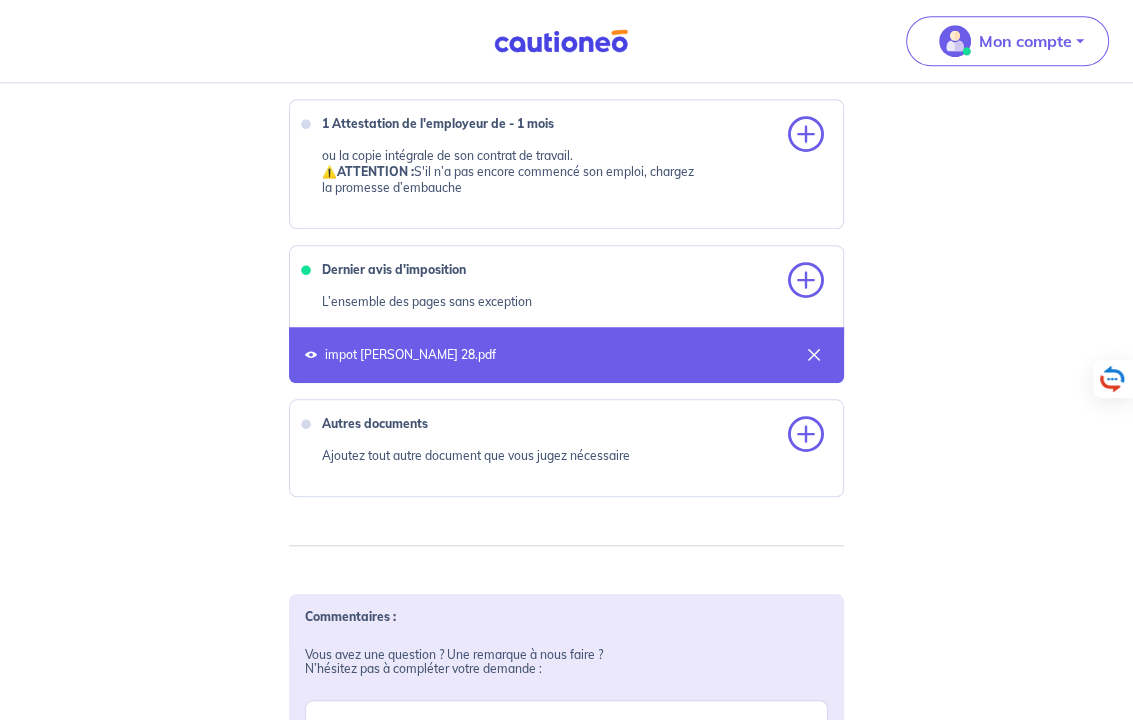 click on "Dernier avis d'imposition" at bounding box center [394, 269] 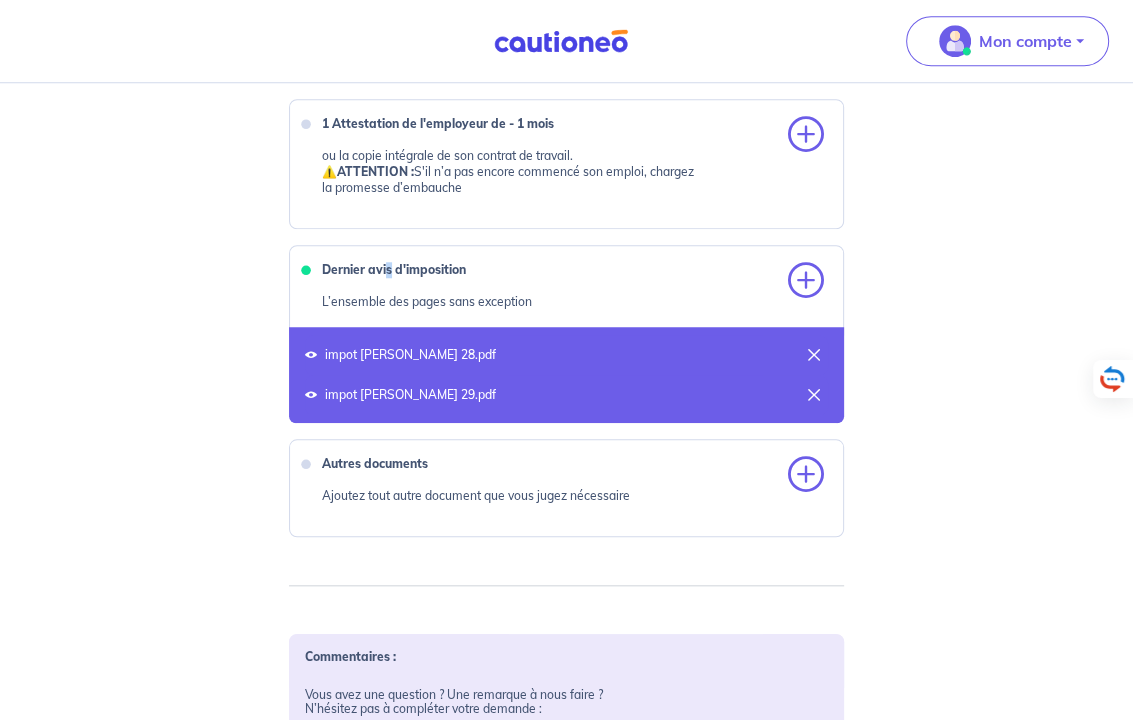 click on "Dernier avis d'imposition L’ensemble des pages sans exception" at bounding box center [566, 294] 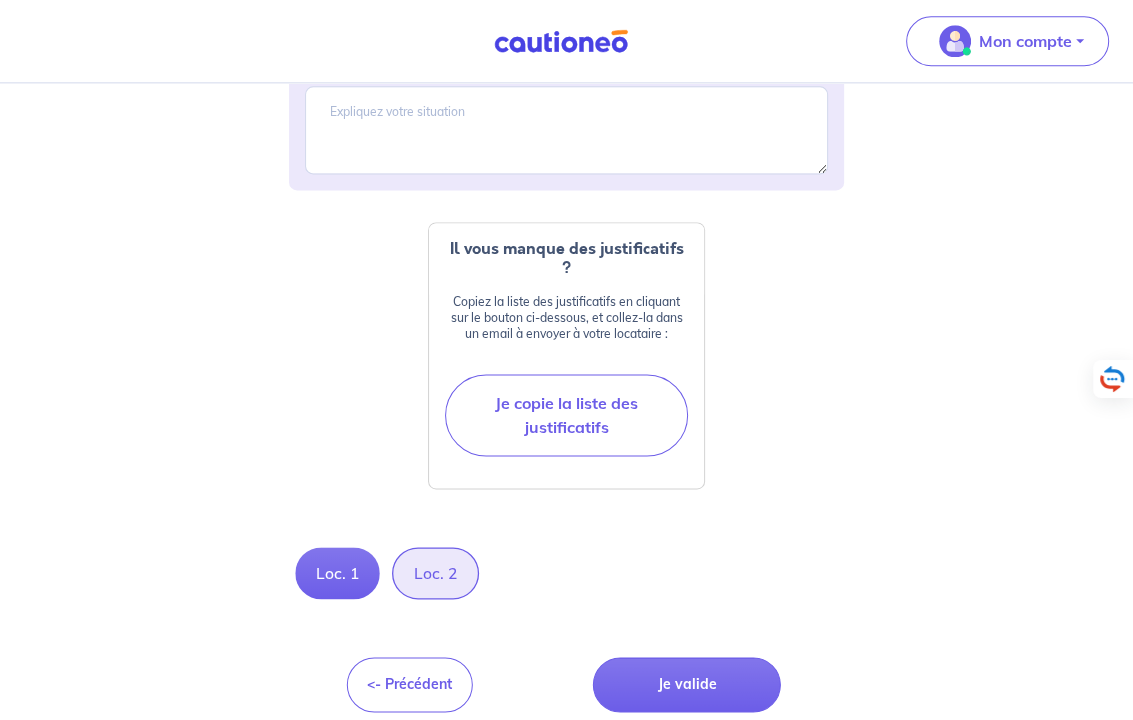 scroll, scrollTop: 2006, scrollLeft: 0, axis: vertical 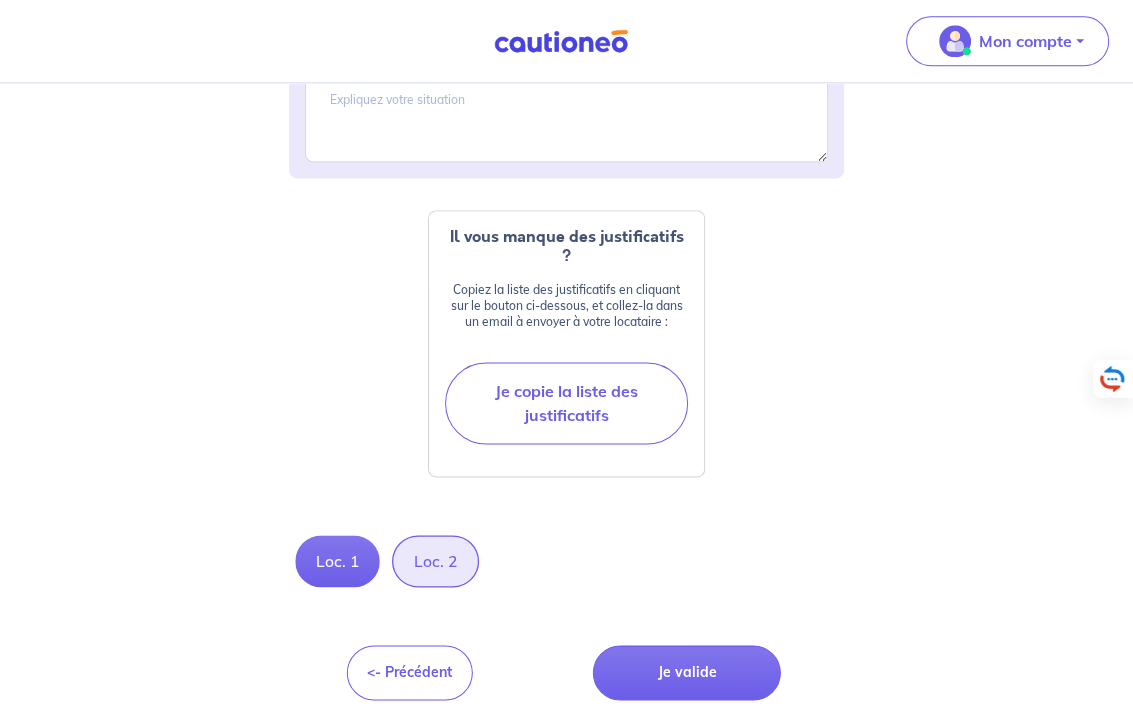 click on "Loc. 2" at bounding box center (435, 561) 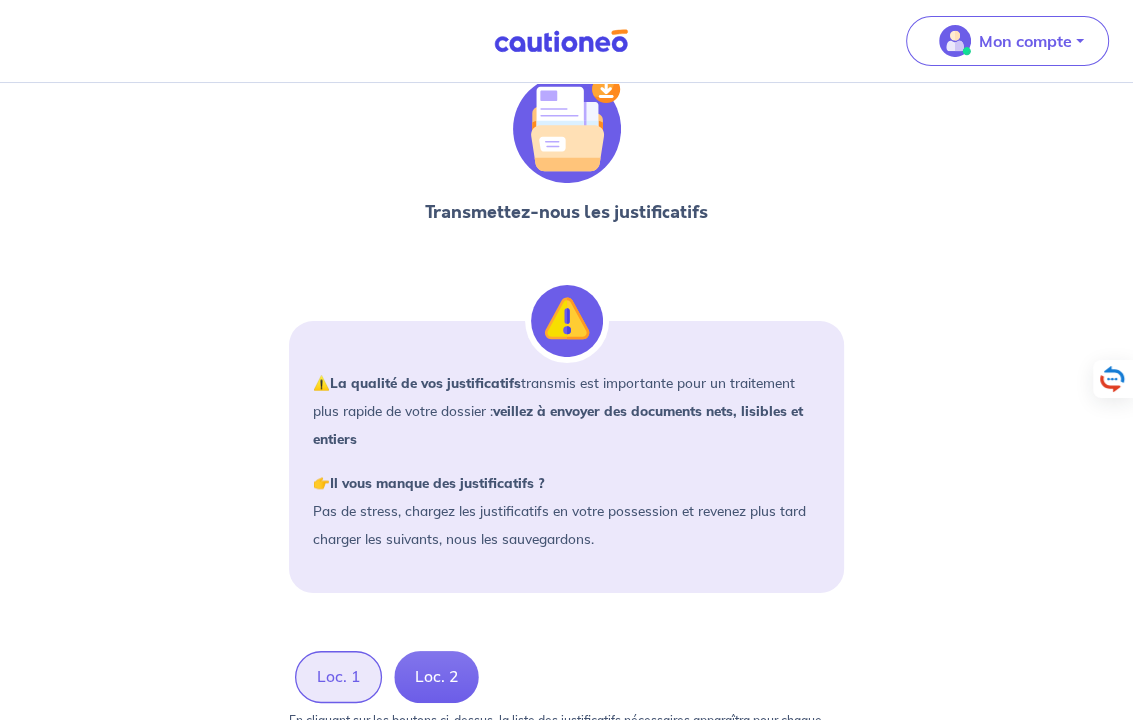 scroll, scrollTop: 0, scrollLeft: 0, axis: both 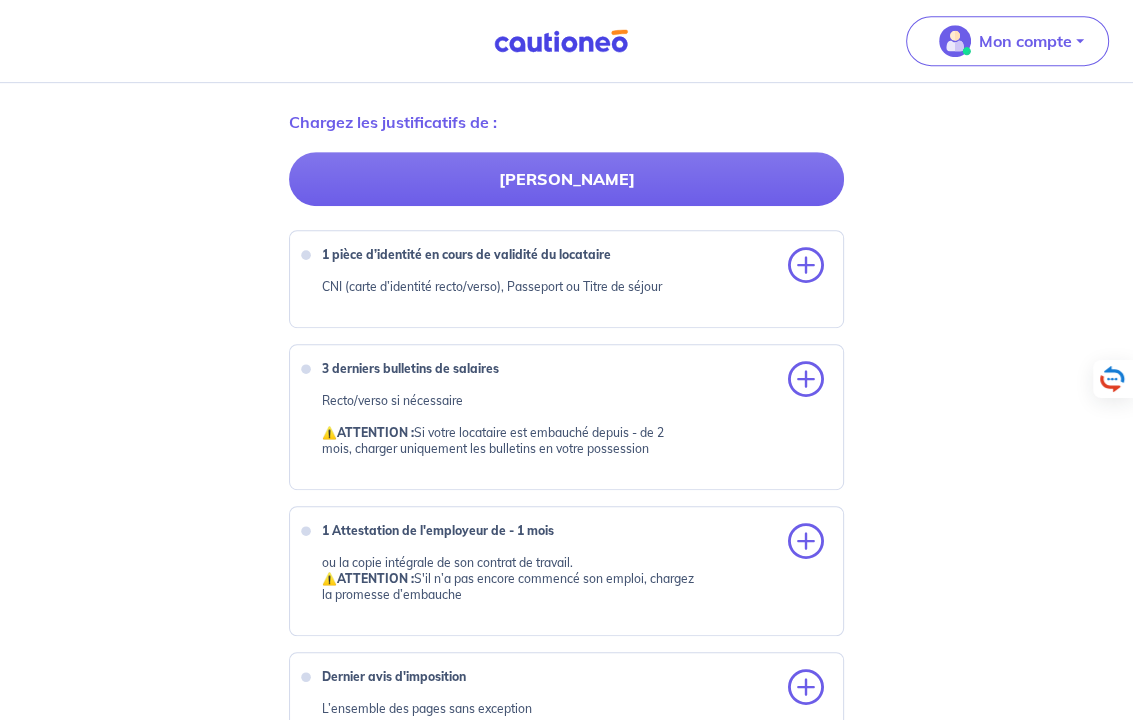 click on "CNI (carte d’identité recto/verso), Passeport ou Titre de séjour" at bounding box center [508, 287] 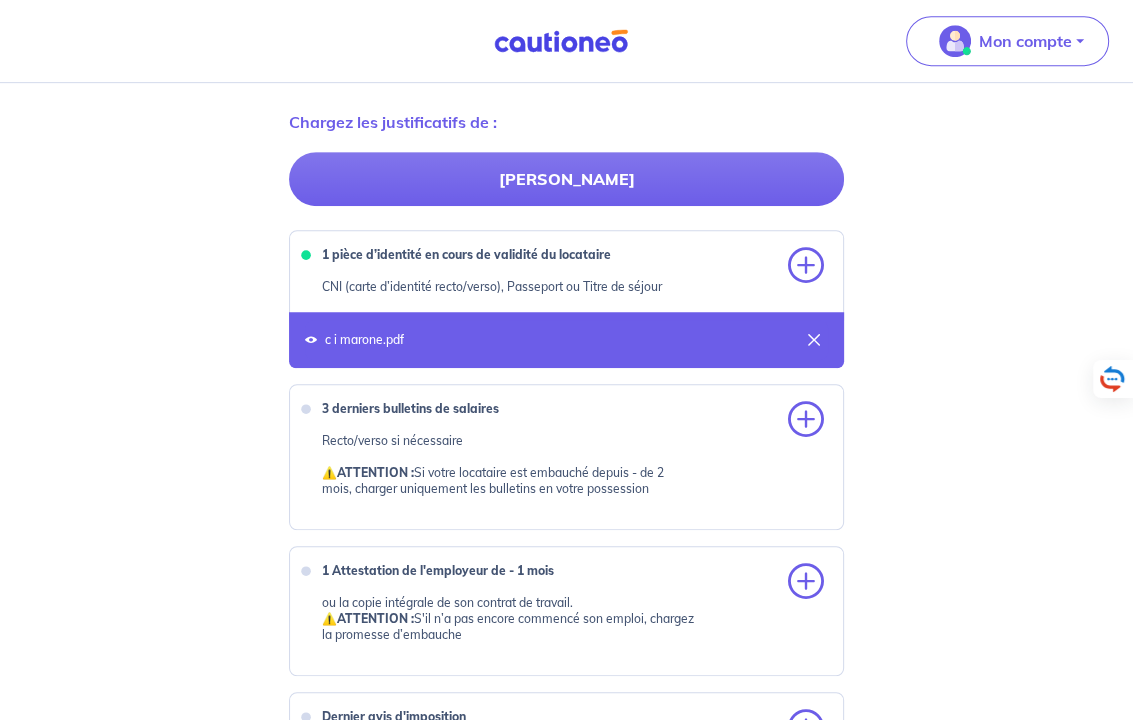 click on "3 derniers bulletins de salaires Recto/verso si nécessaire
⚠️  ATTENTION :  Si votre locataire est embauché depuis - de 2 mois, charger uniquement les bulletins en votre possession" at bounding box center [566, 457] 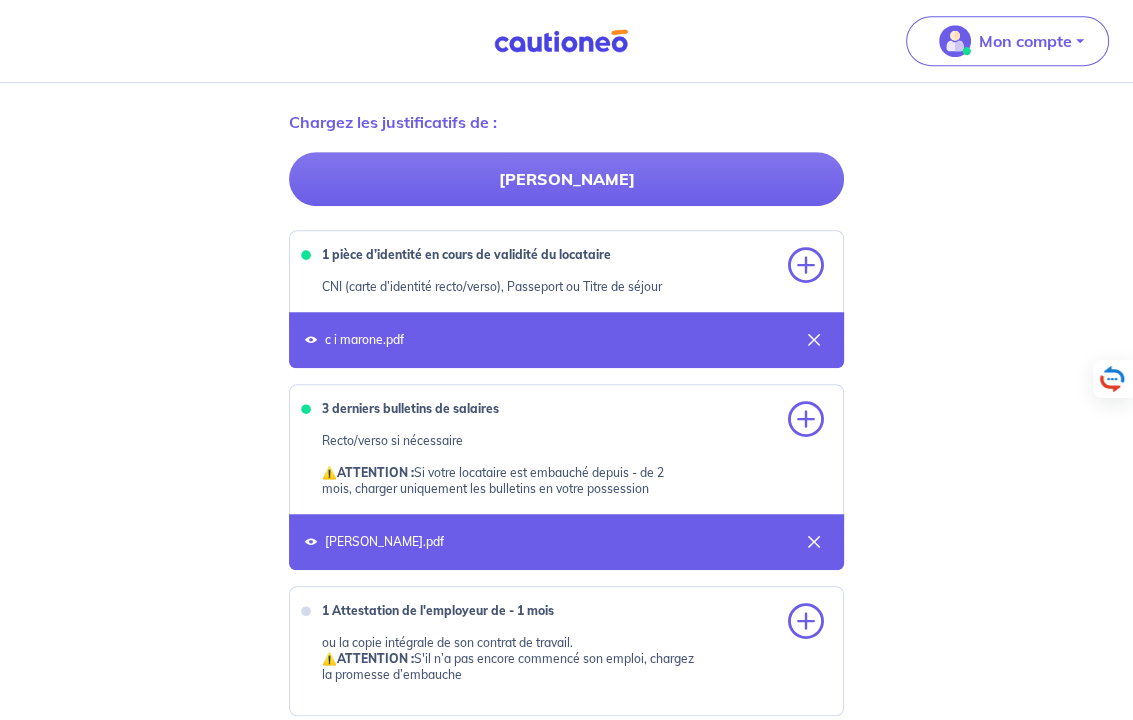 click on "3 derniers bulletins de salaires" at bounding box center [410, 408] 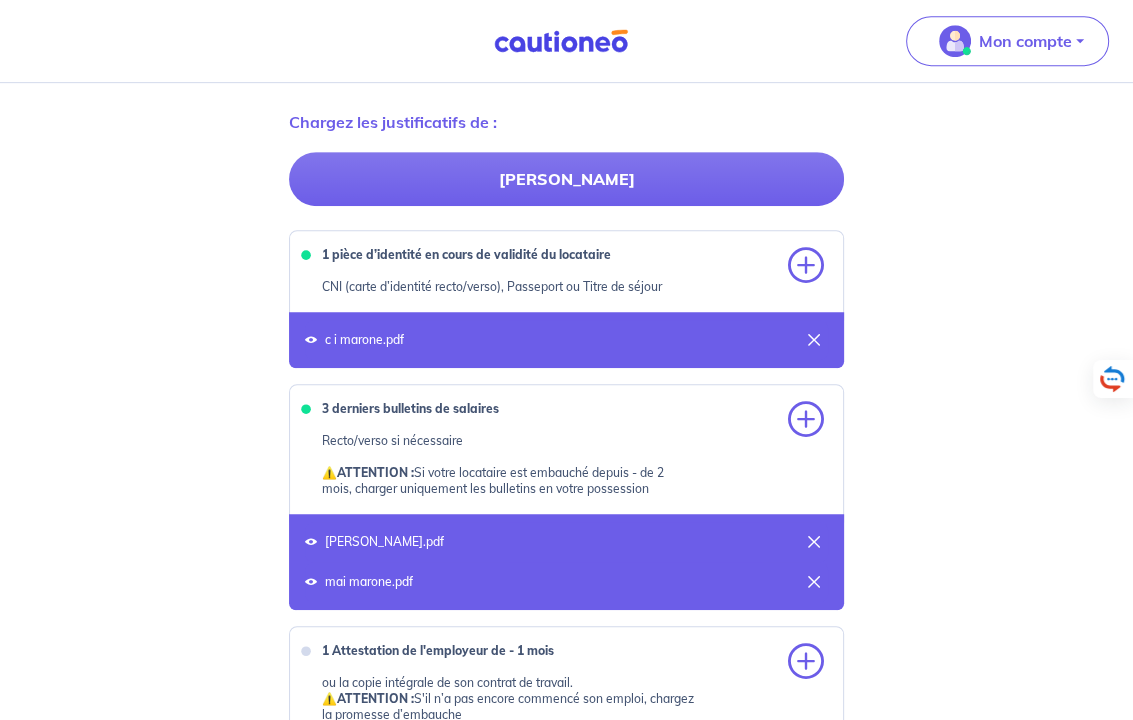 click on "3 derniers bulletins de salaires" at bounding box center [410, 408] 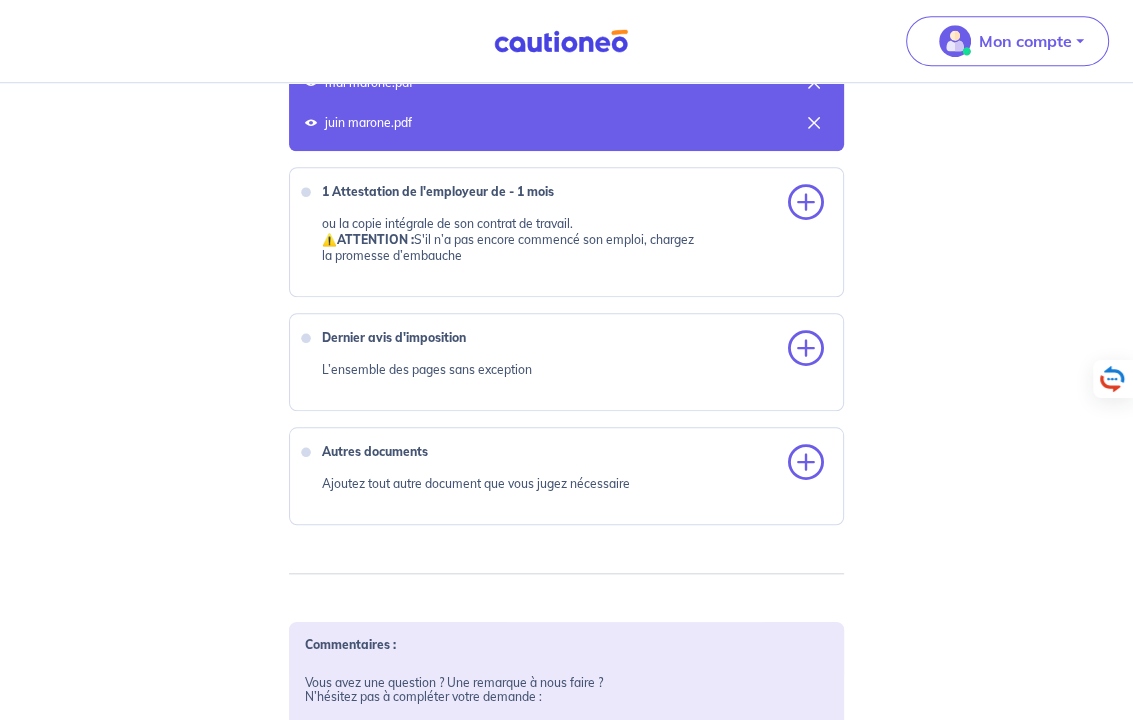 scroll, scrollTop: 1253, scrollLeft: 0, axis: vertical 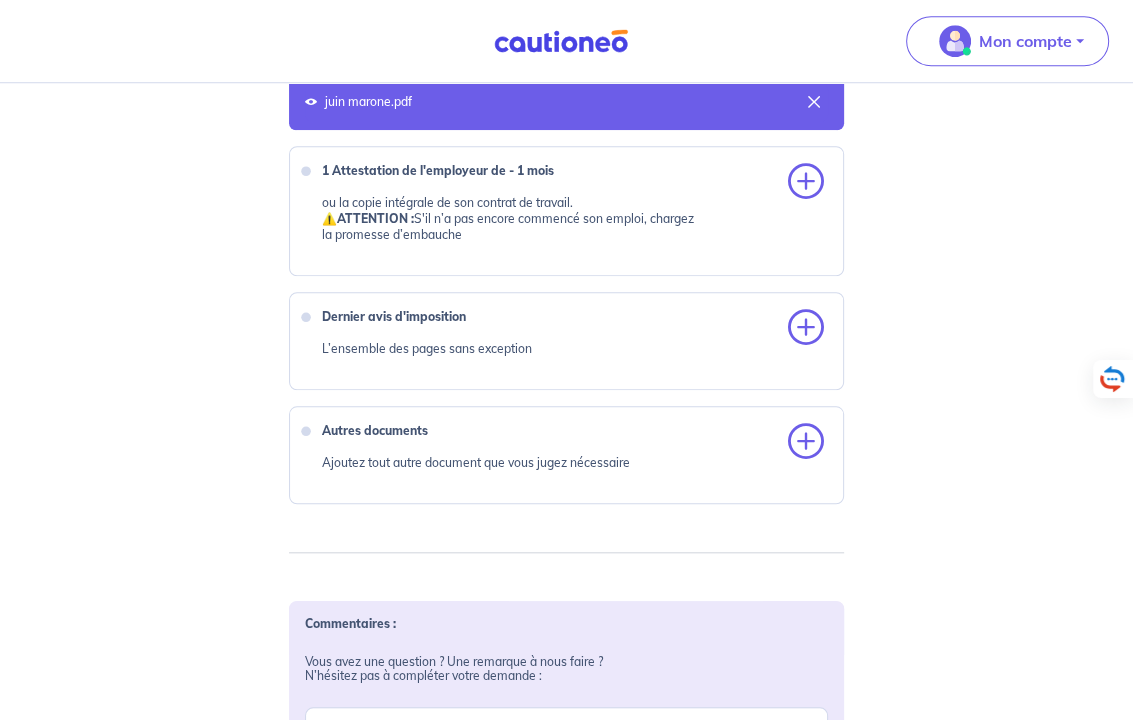 click on "Dernier avis d'imposition" at bounding box center (394, 316) 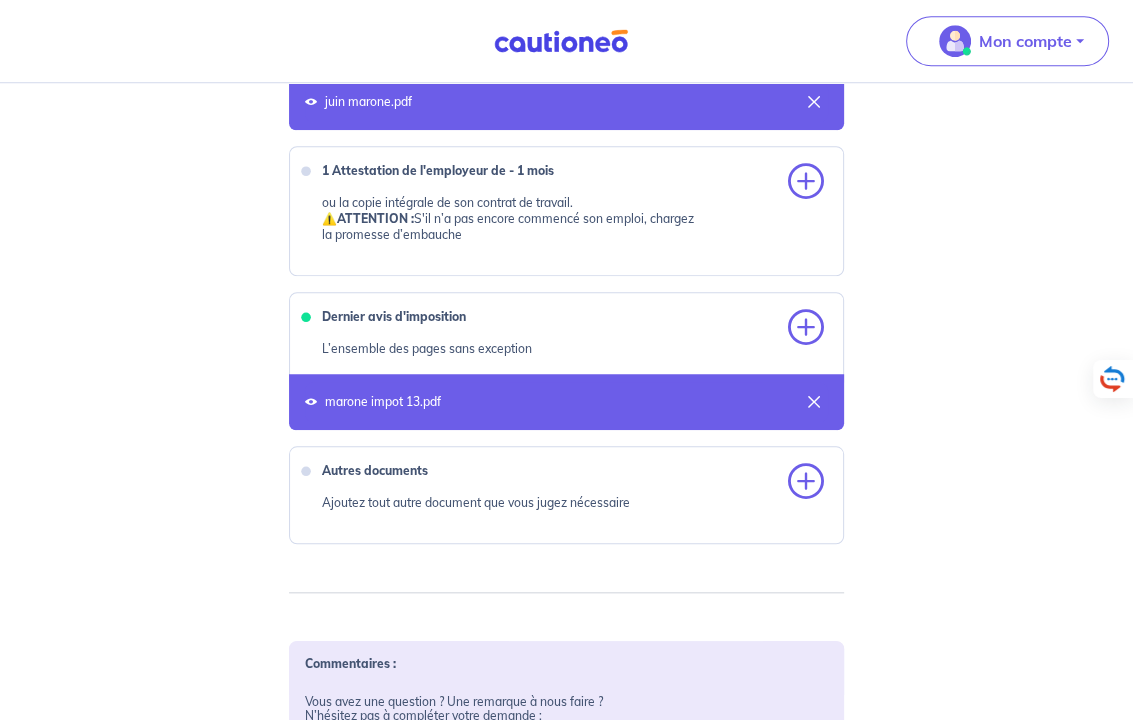 click on "Dernier avis d'imposition" at bounding box center (394, 316) 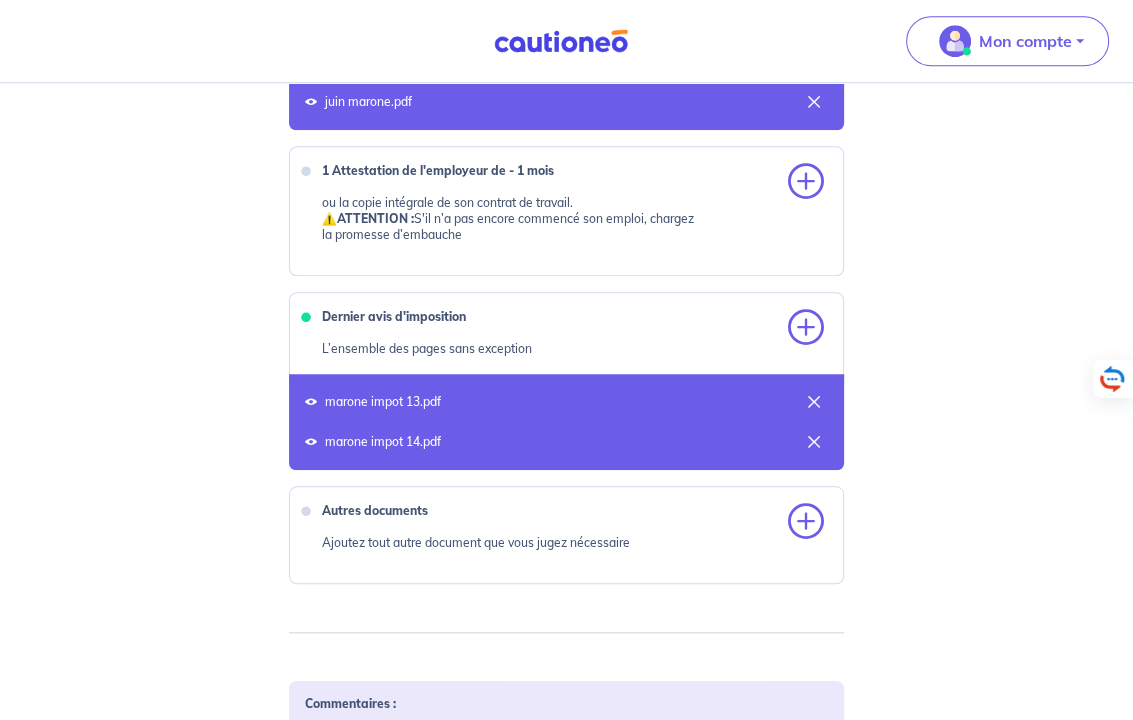 click on "Dernier avis d'imposition L’ensemble des pages sans exception" at bounding box center (566, 341) 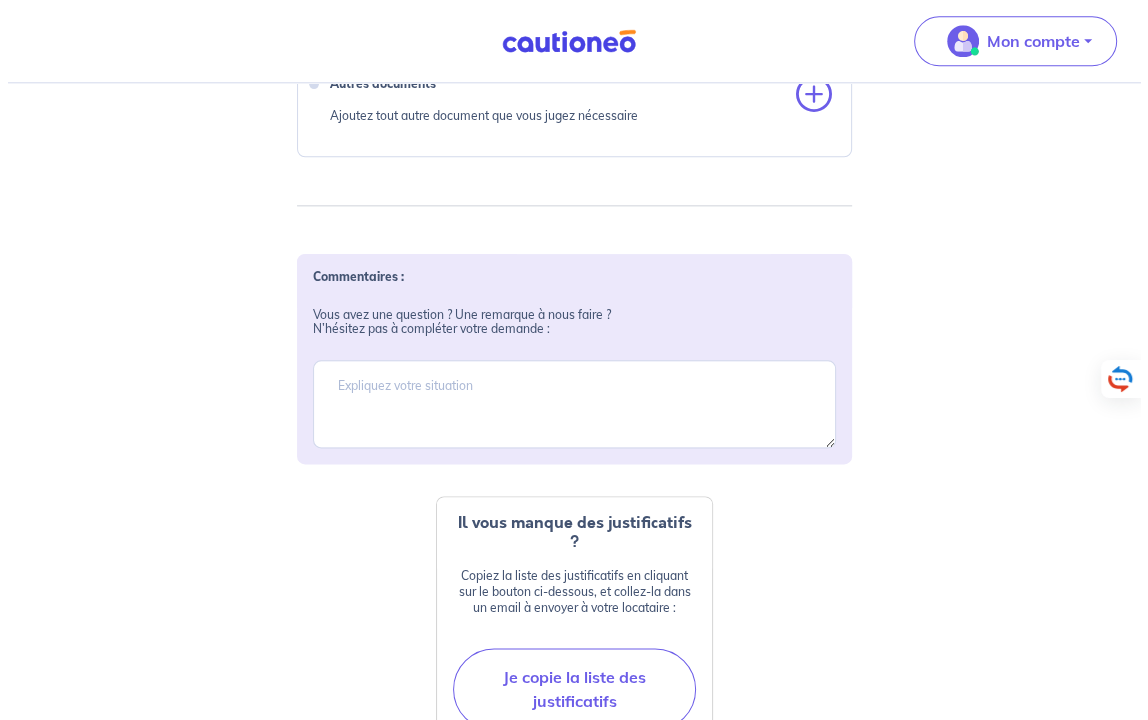 scroll, scrollTop: 2006, scrollLeft: 0, axis: vertical 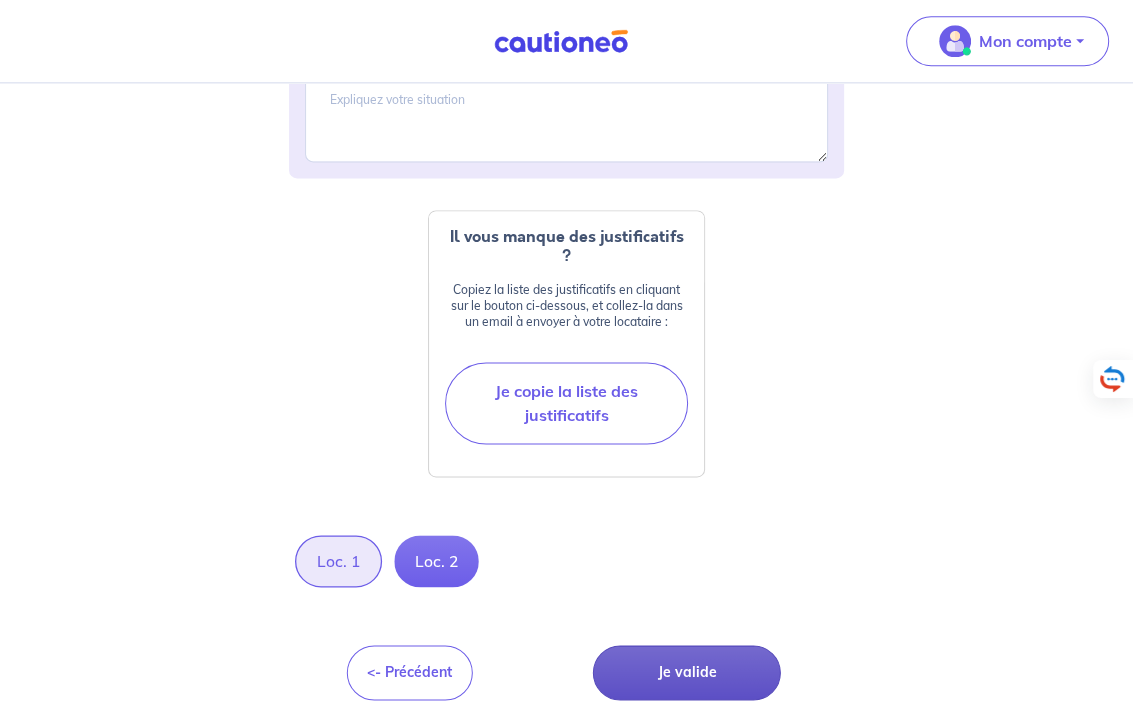 click on "Je valide" at bounding box center [687, 672] 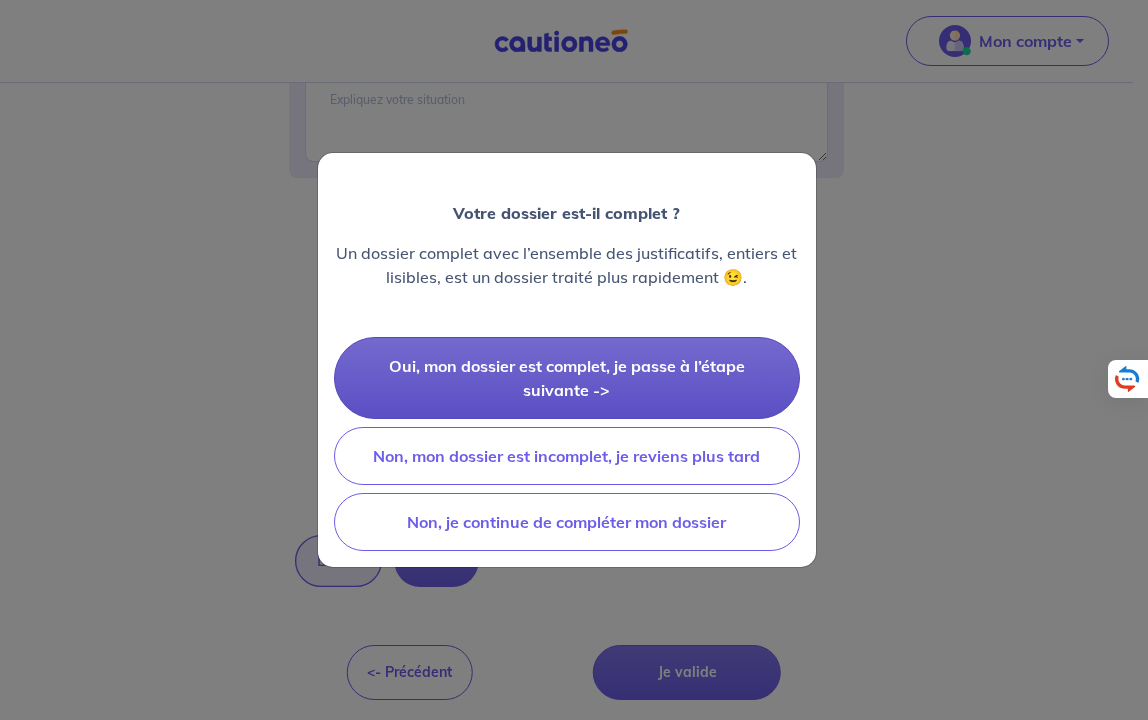 click on "Oui, mon dossier est complet, je passe à l’étape suivante ->" at bounding box center [567, 378] 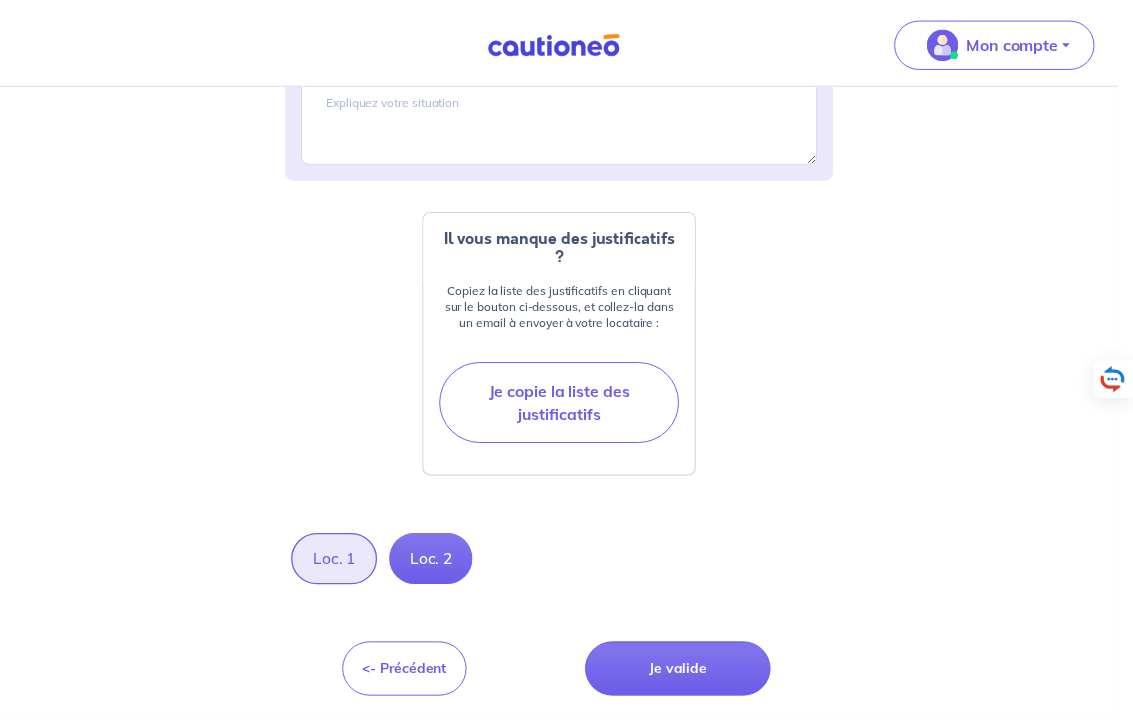 scroll, scrollTop: 1987, scrollLeft: 0, axis: vertical 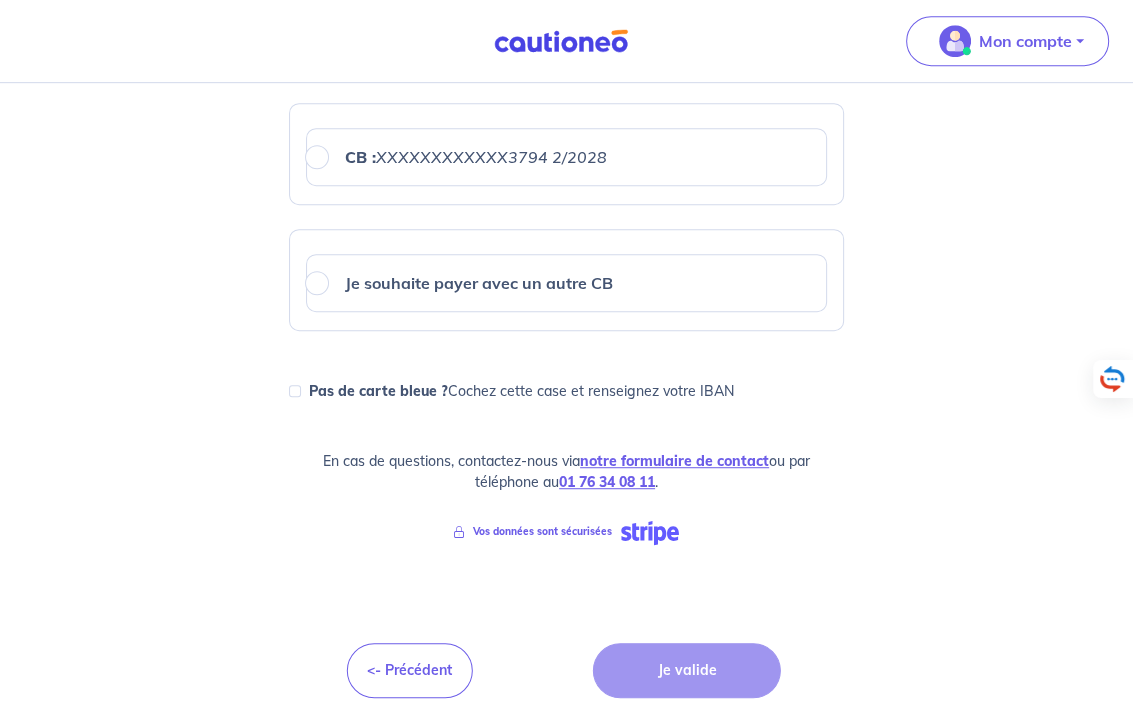 click on "XXXXXXXXXXXX3794 2/2028" at bounding box center (491, 157) 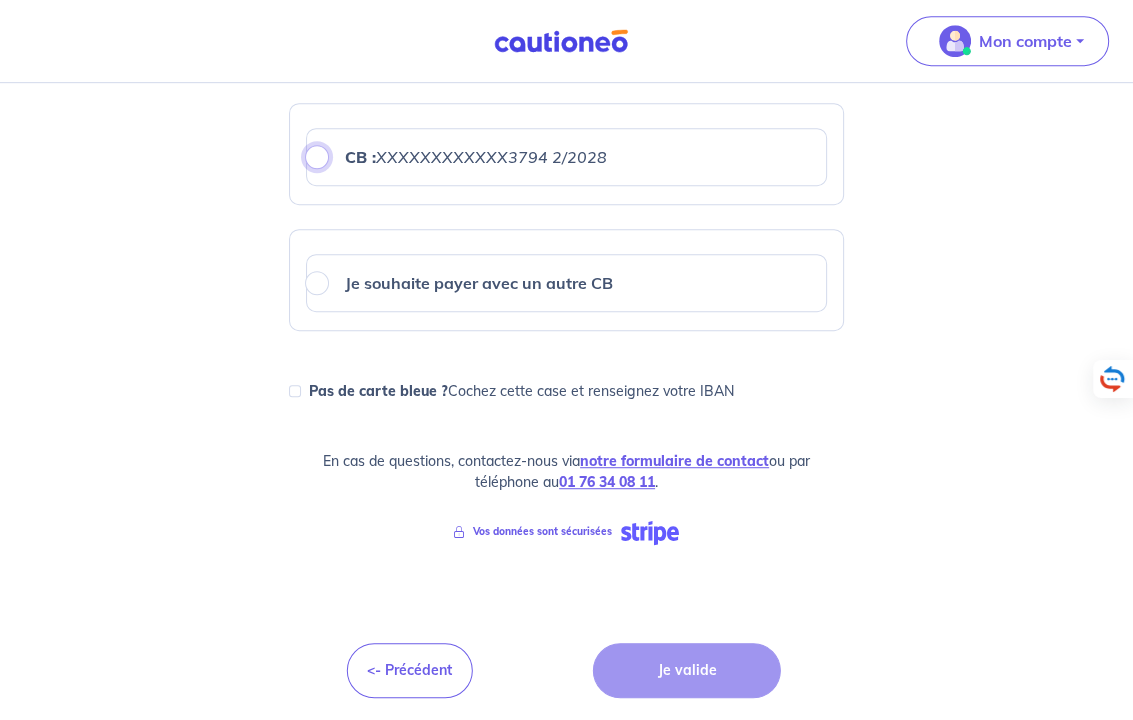 radio on "true" 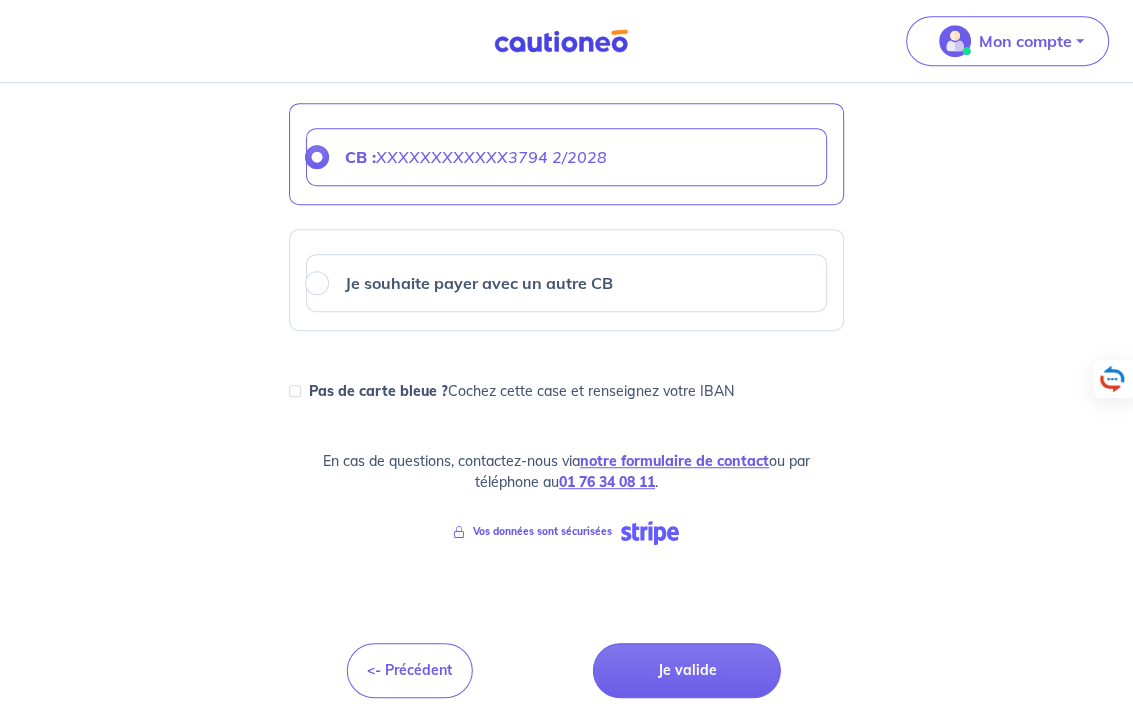 click on "Je valide" at bounding box center [687, 670] 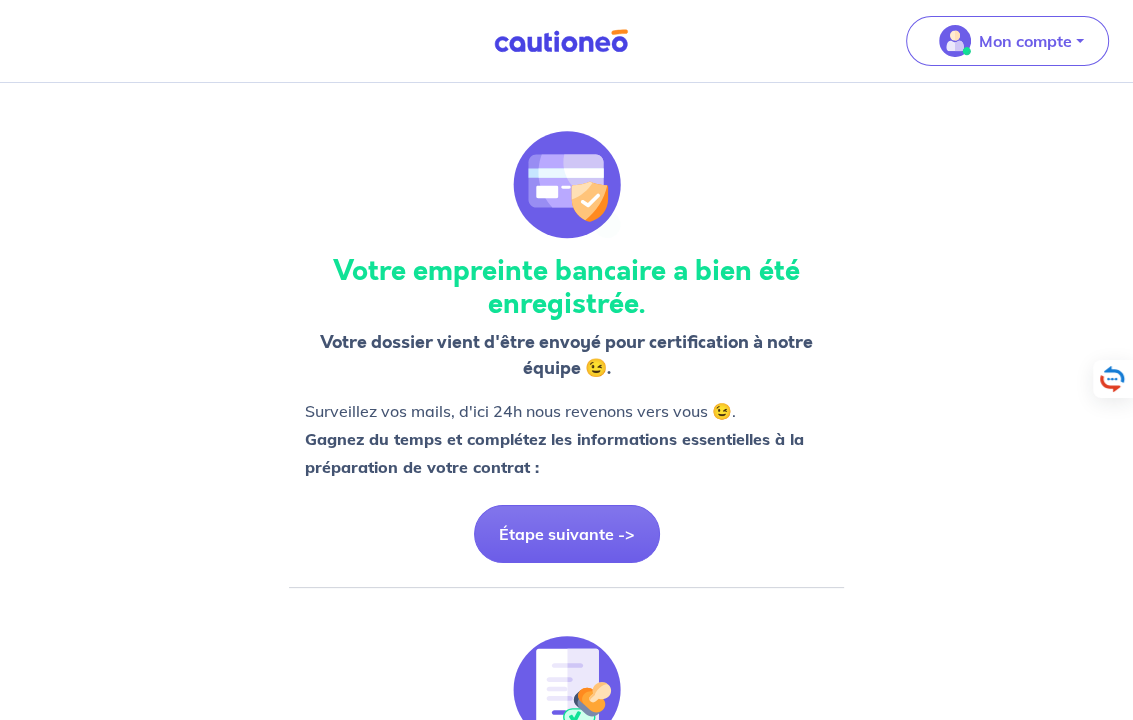 scroll, scrollTop: 466, scrollLeft: 0, axis: vertical 